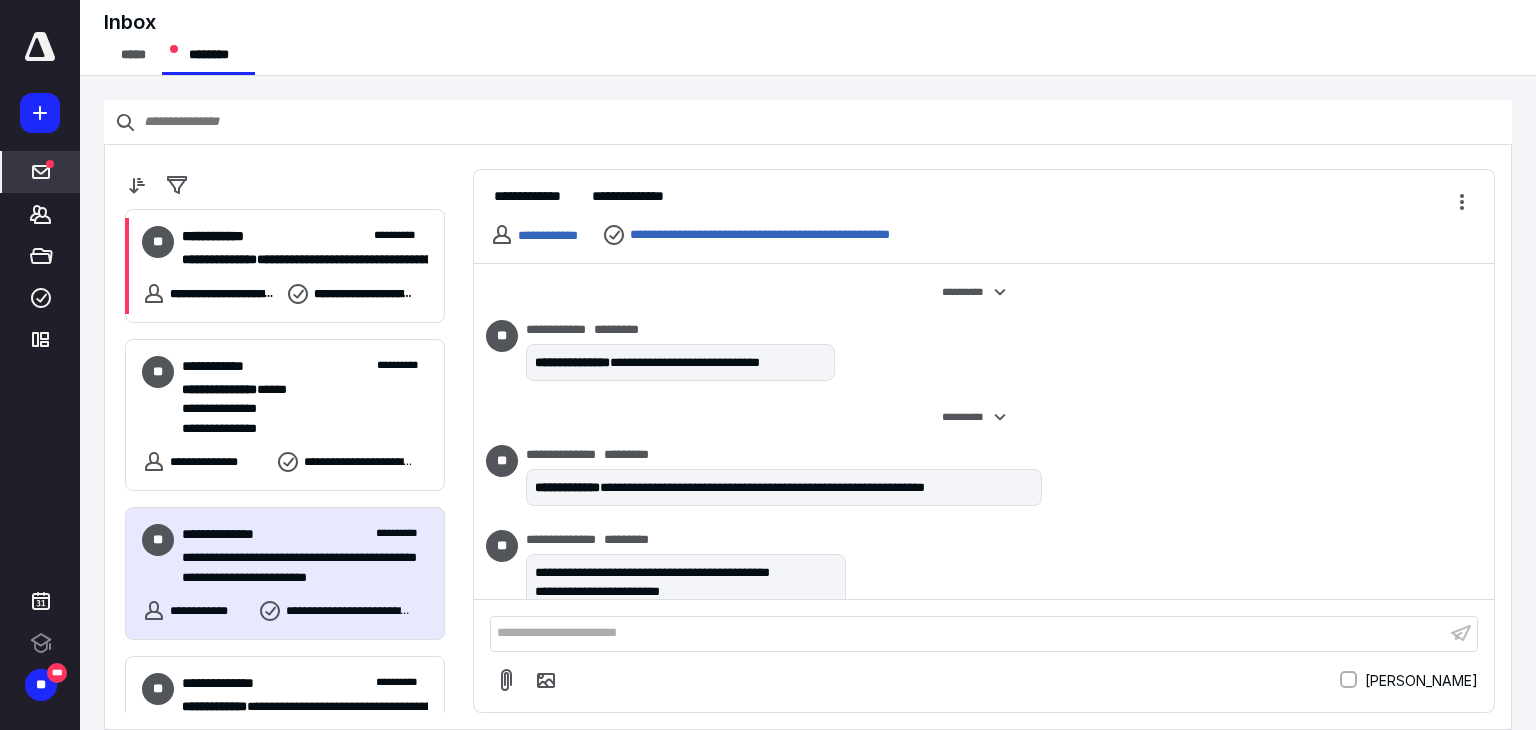 scroll, scrollTop: 0, scrollLeft: 0, axis: both 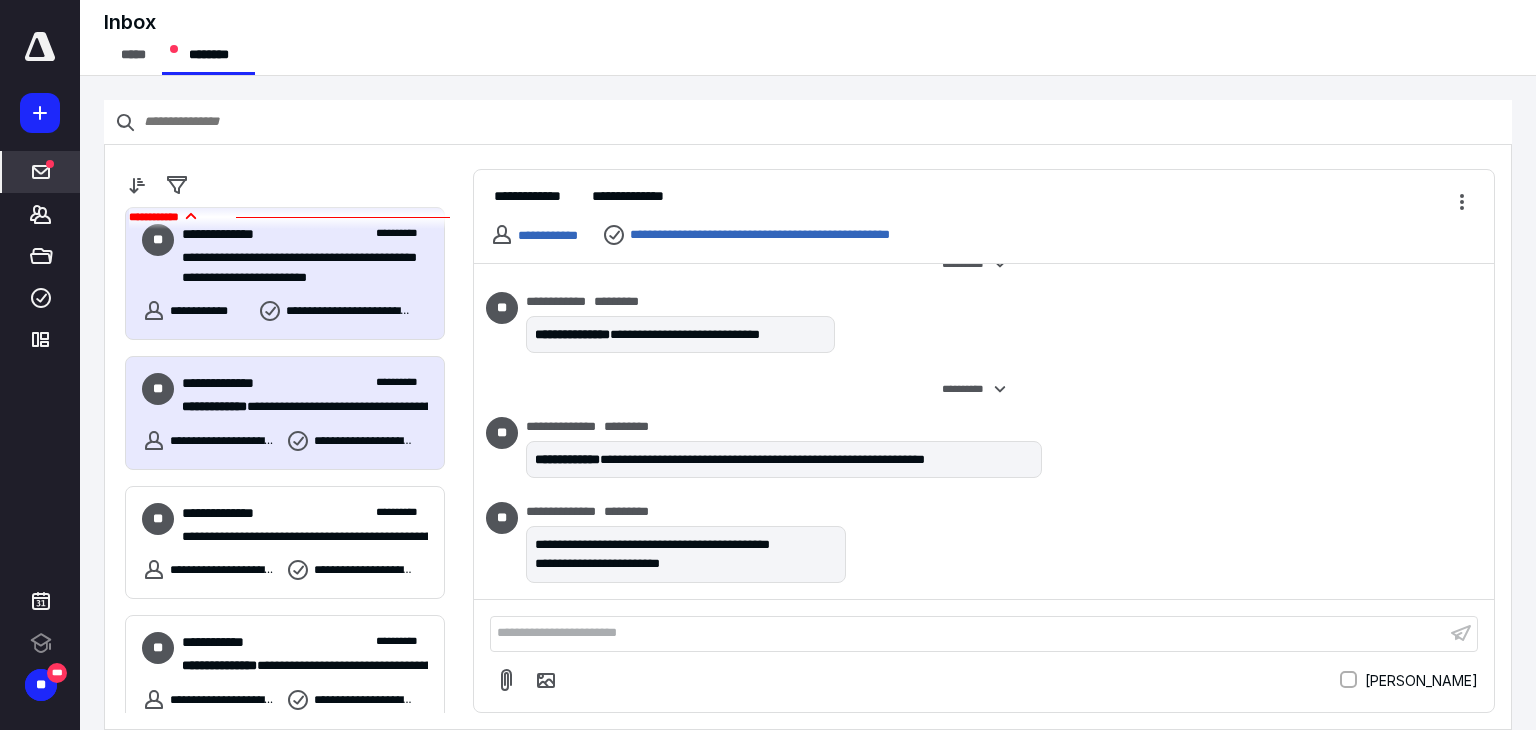 click on "**********" at bounding box center [297, 407] 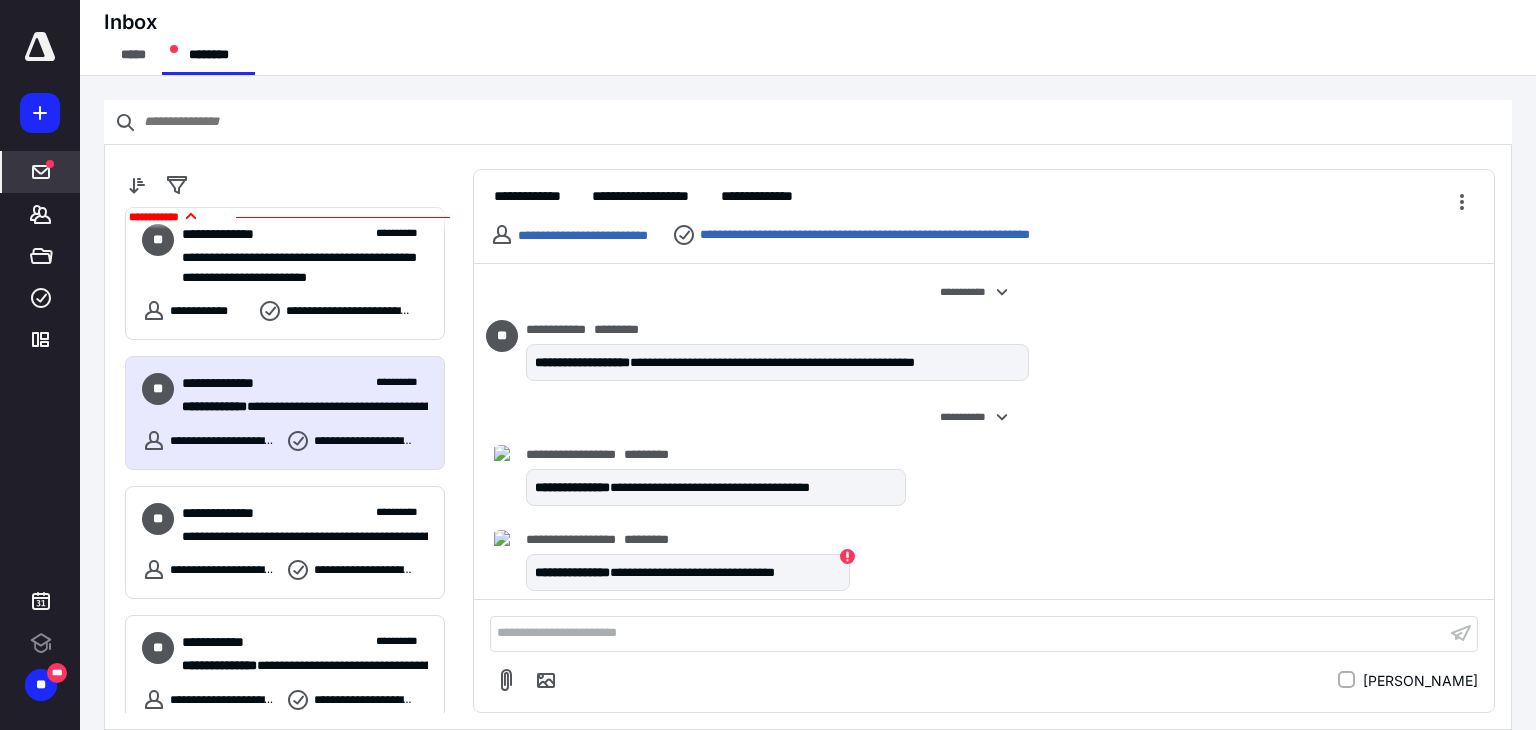 scroll, scrollTop: 676, scrollLeft: 0, axis: vertical 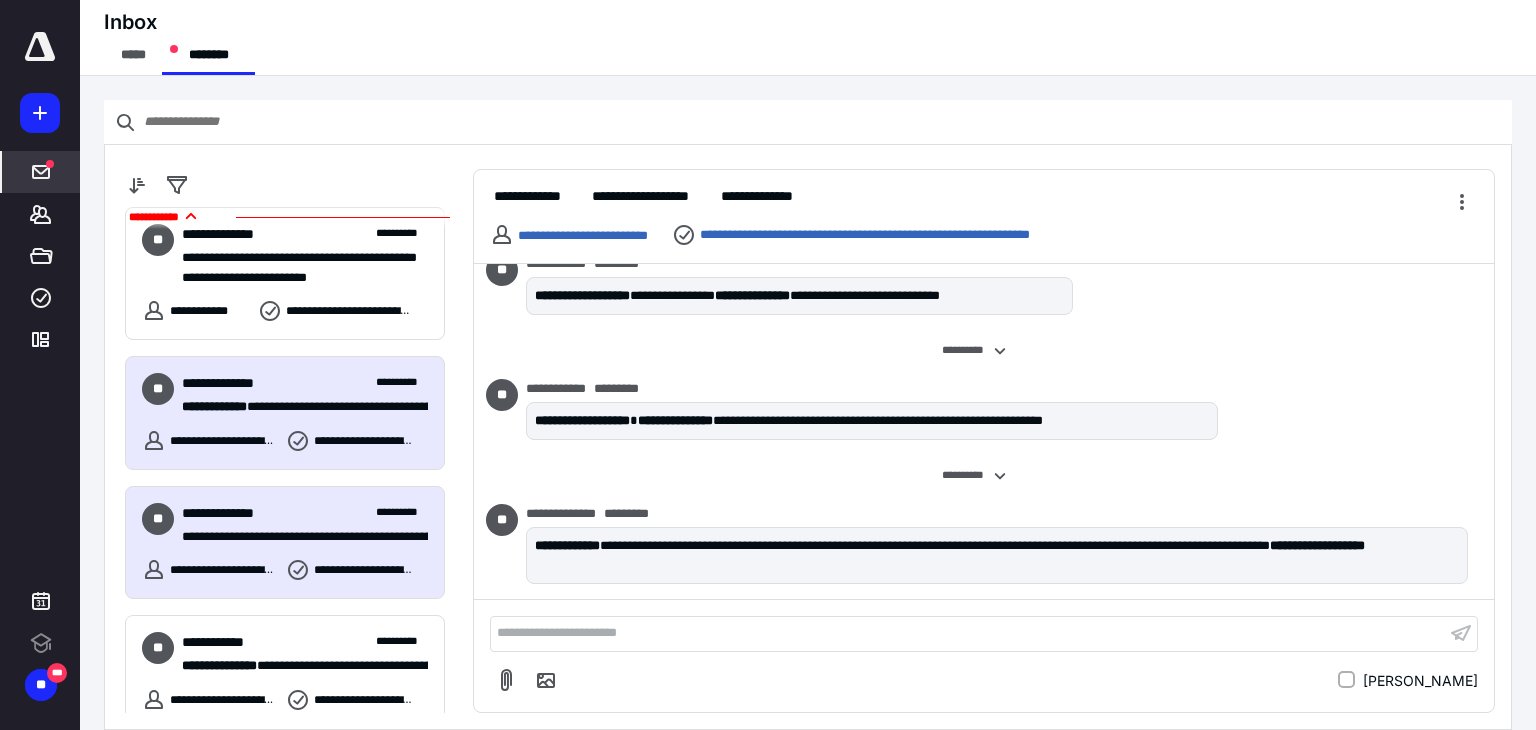 click on "**********" at bounding box center (232, 513) 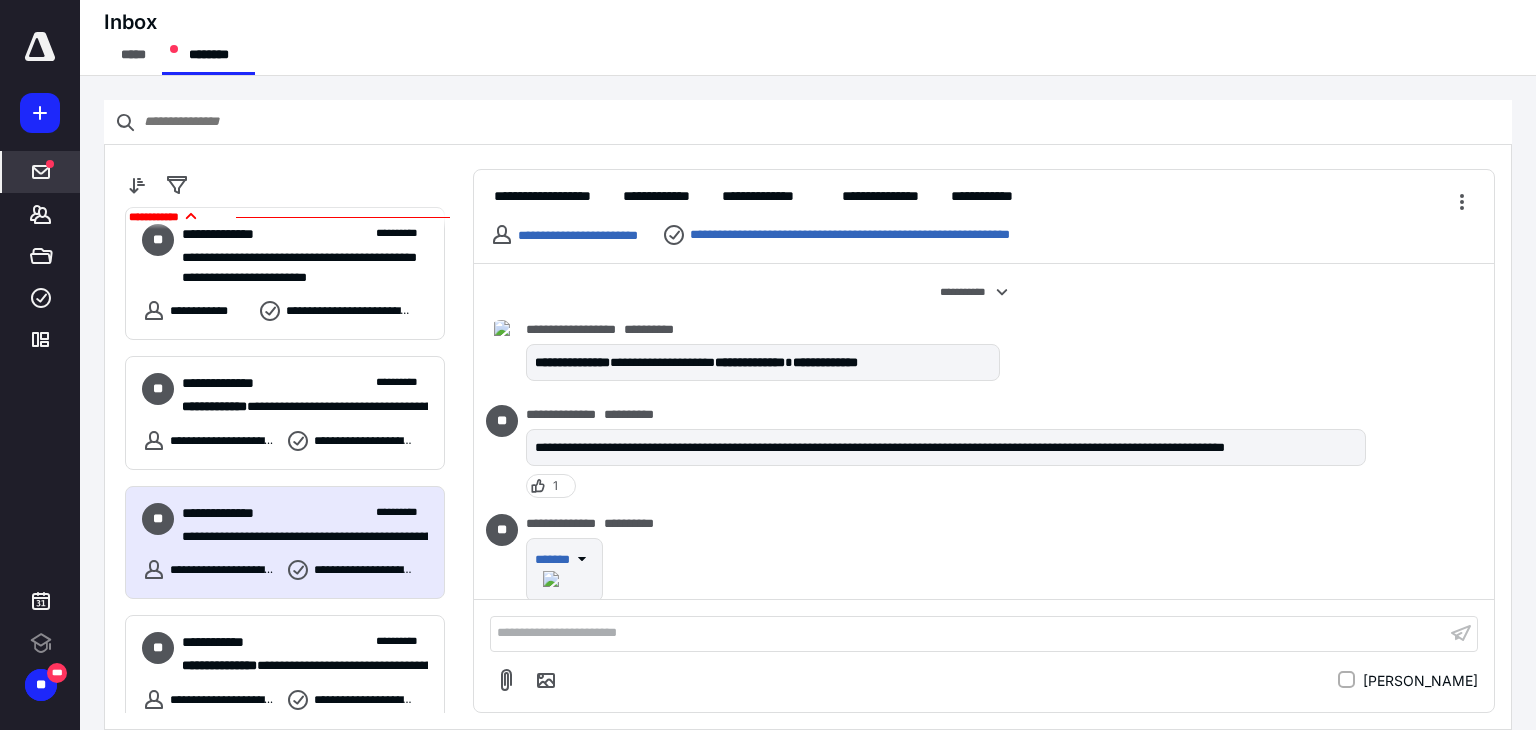 scroll, scrollTop: 1537, scrollLeft: 0, axis: vertical 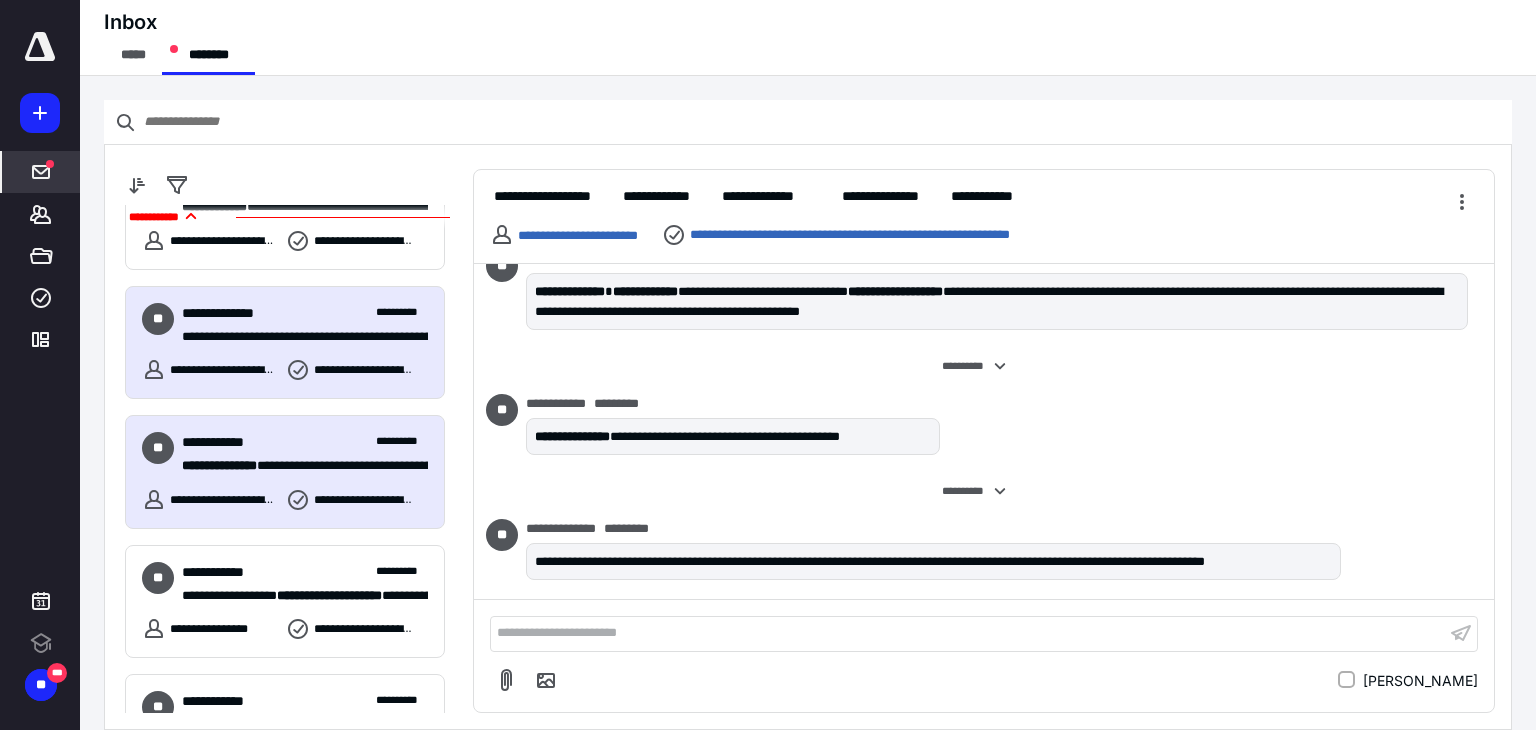 click on "**********" at bounding box center (219, 465) 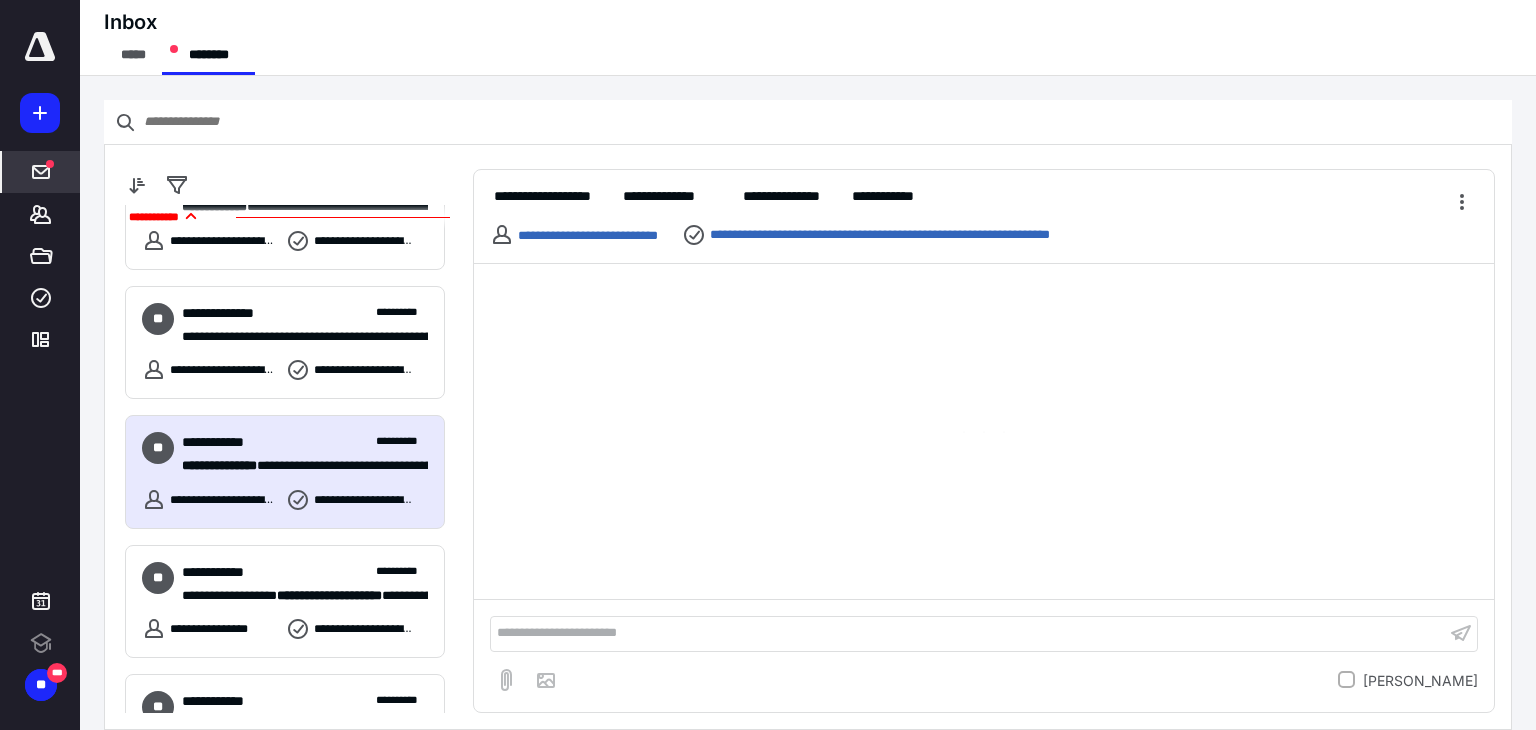 scroll, scrollTop: 0, scrollLeft: 0, axis: both 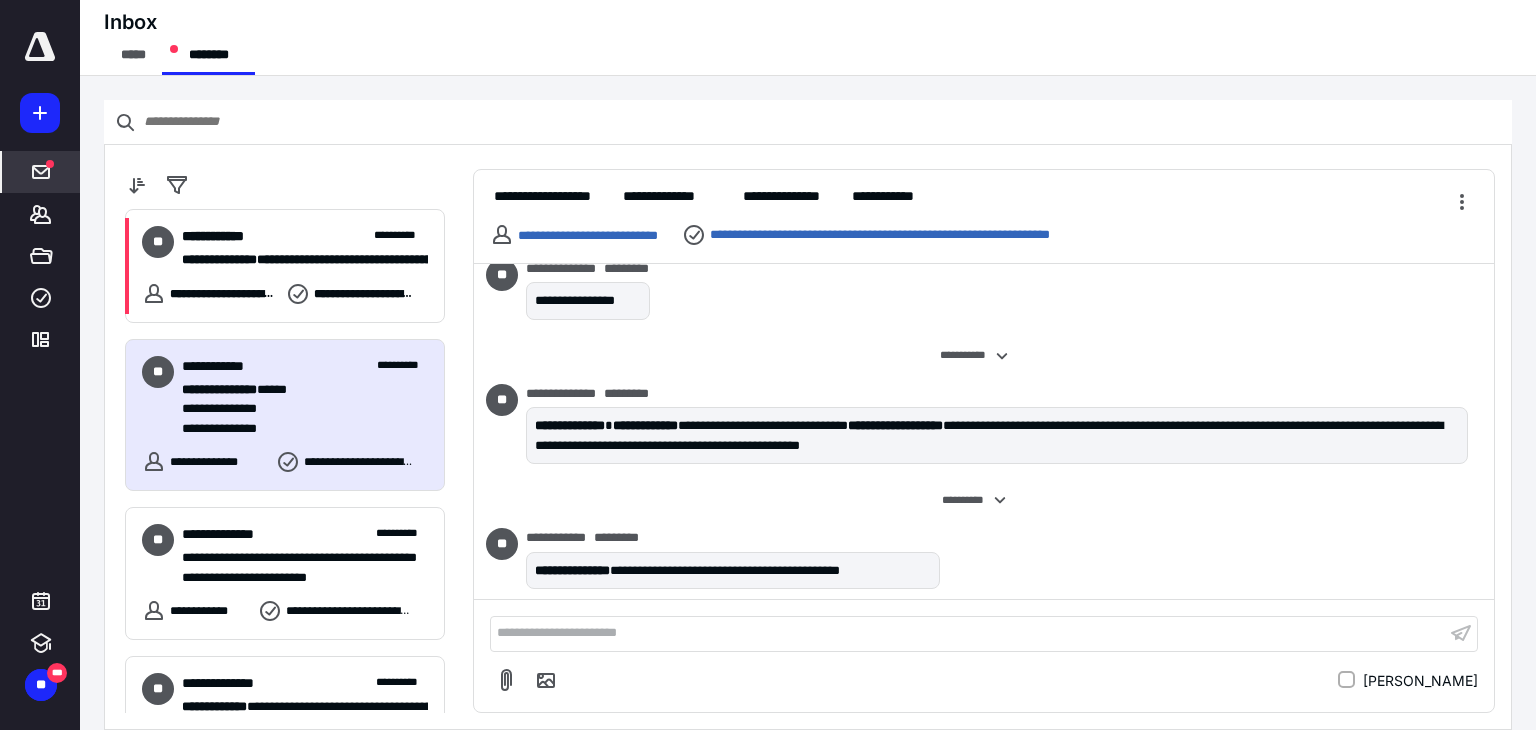 click on "**********" at bounding box center (297, 409) 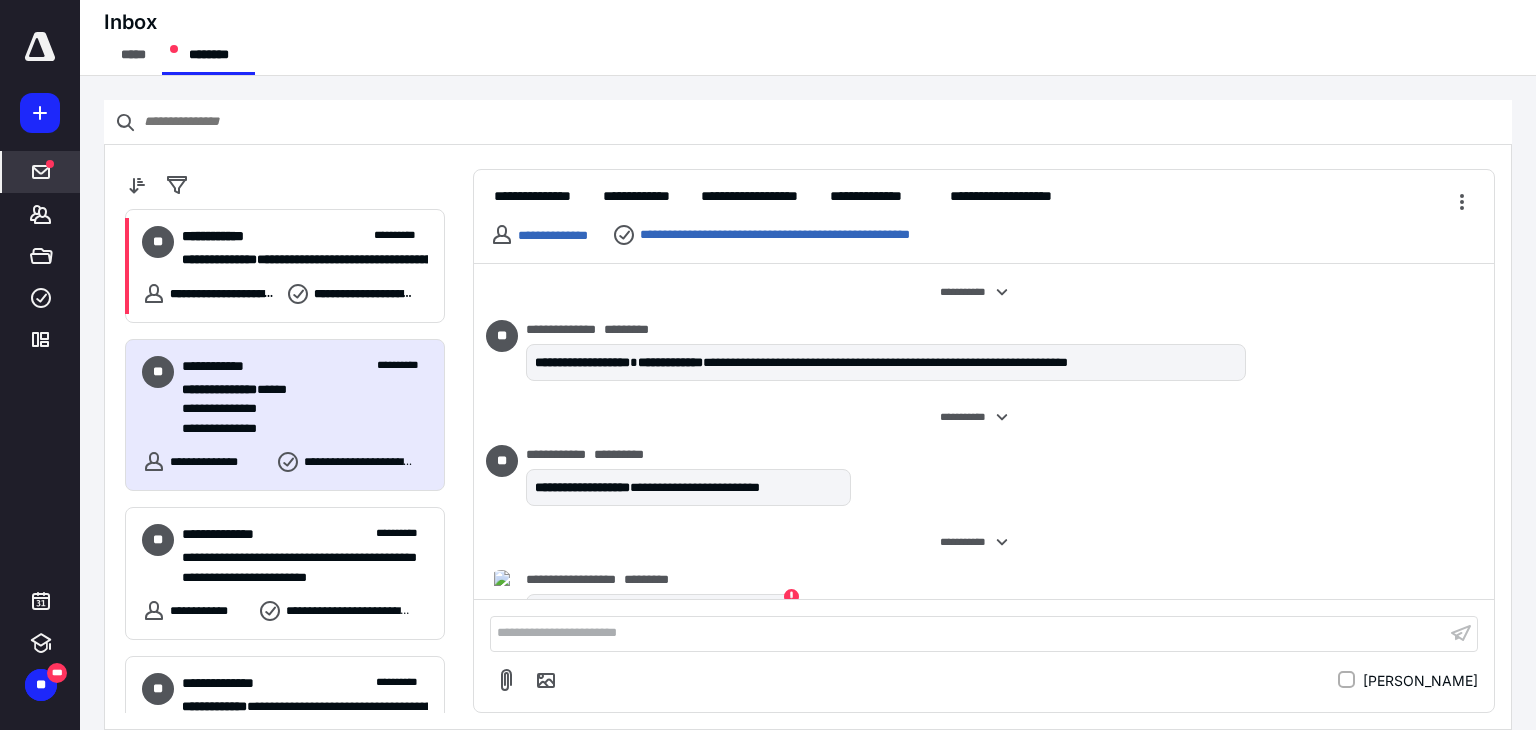 scroll, scrollTop: 3016, scrollLeft: 0, axis: vertical 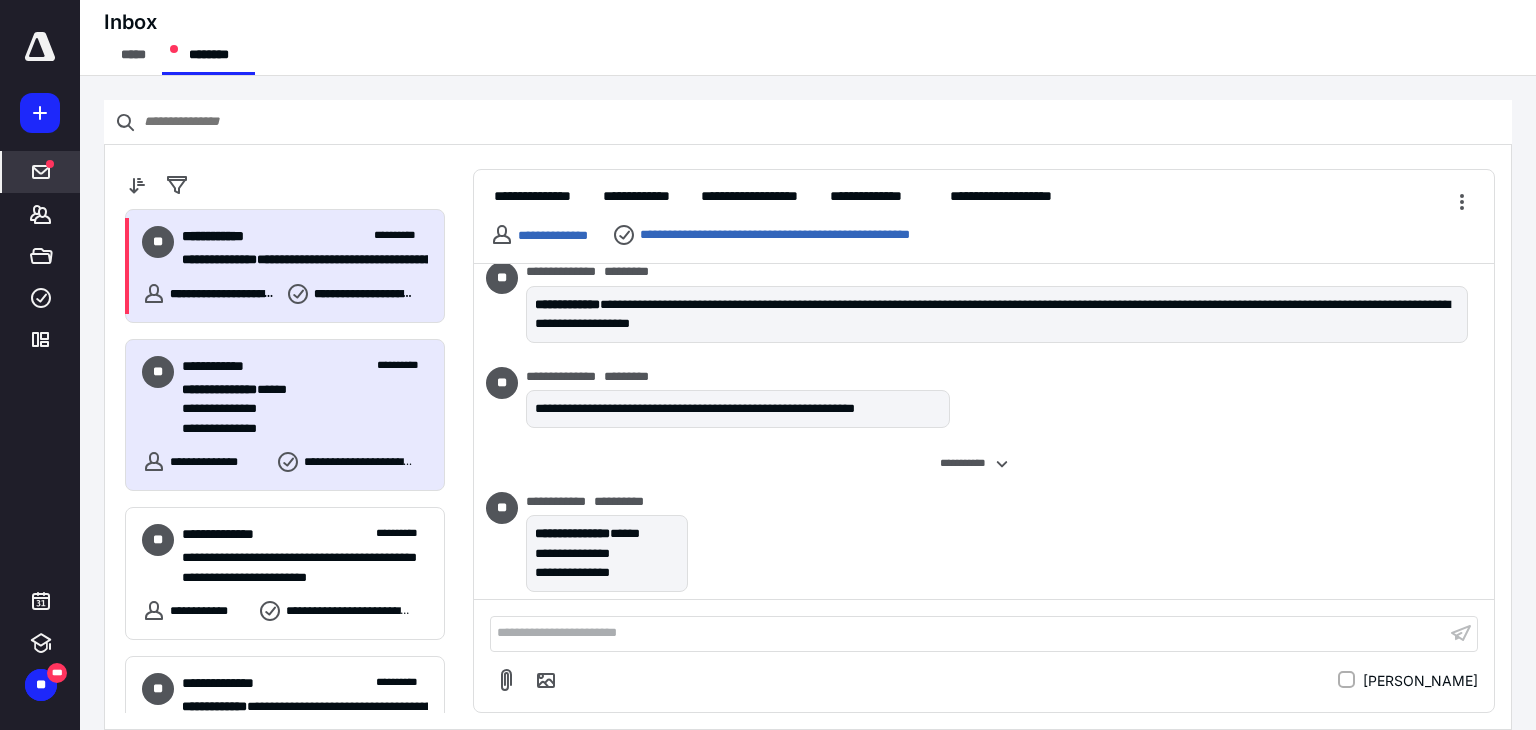 click on "**********" at bounding box center [297, 260] 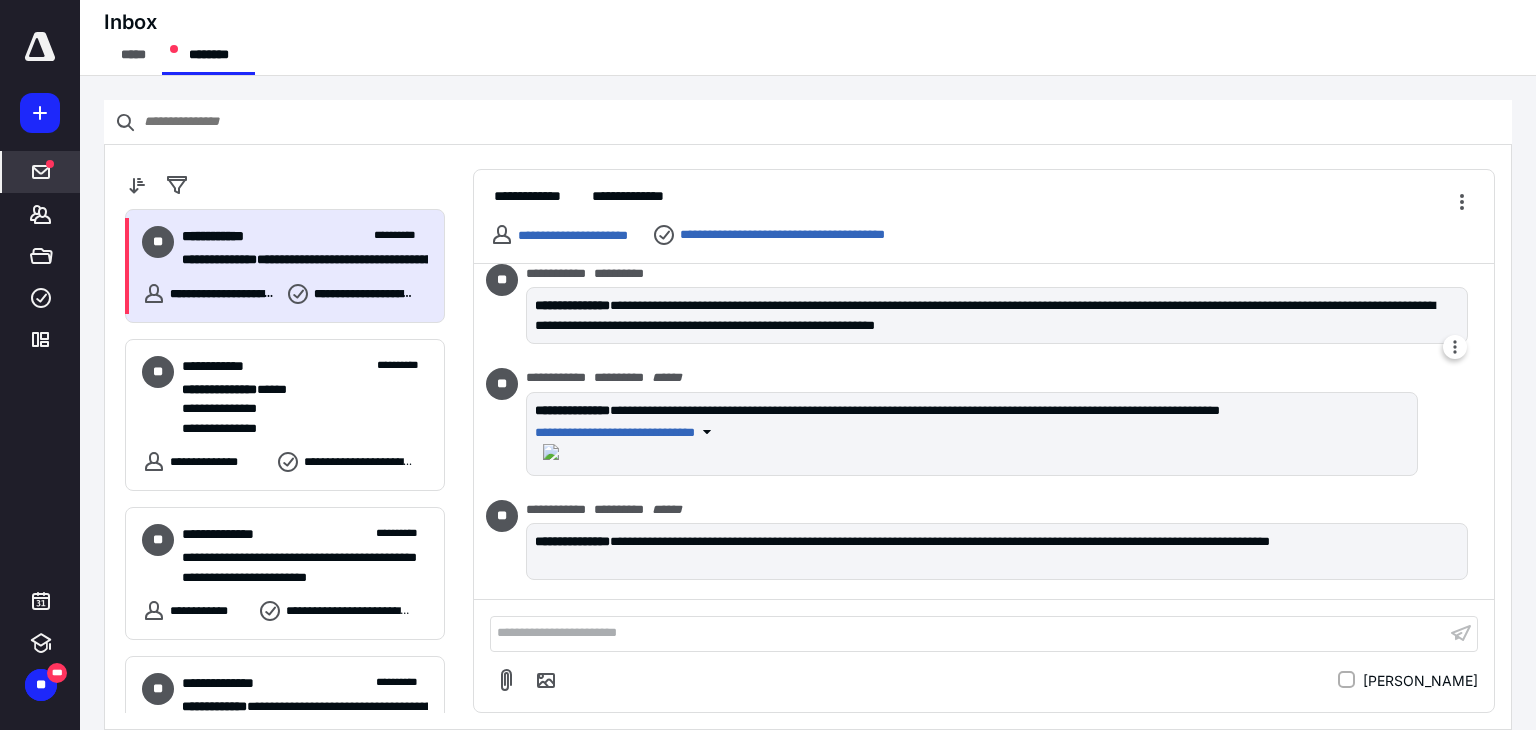 scroll, scrollTop: 443, scrollLeft: 0, axis: vertical 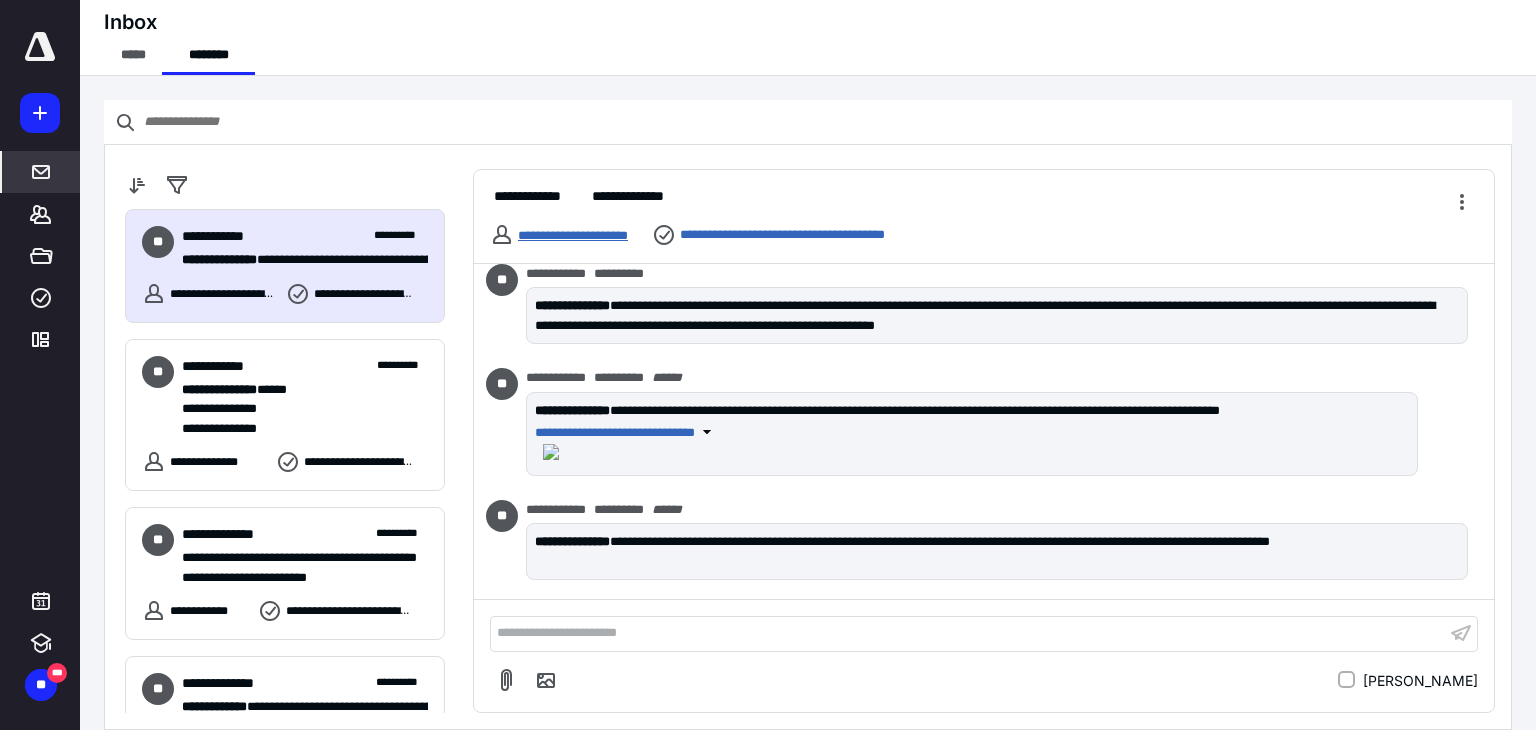 click on "**********" at bounding box center [573, 235] 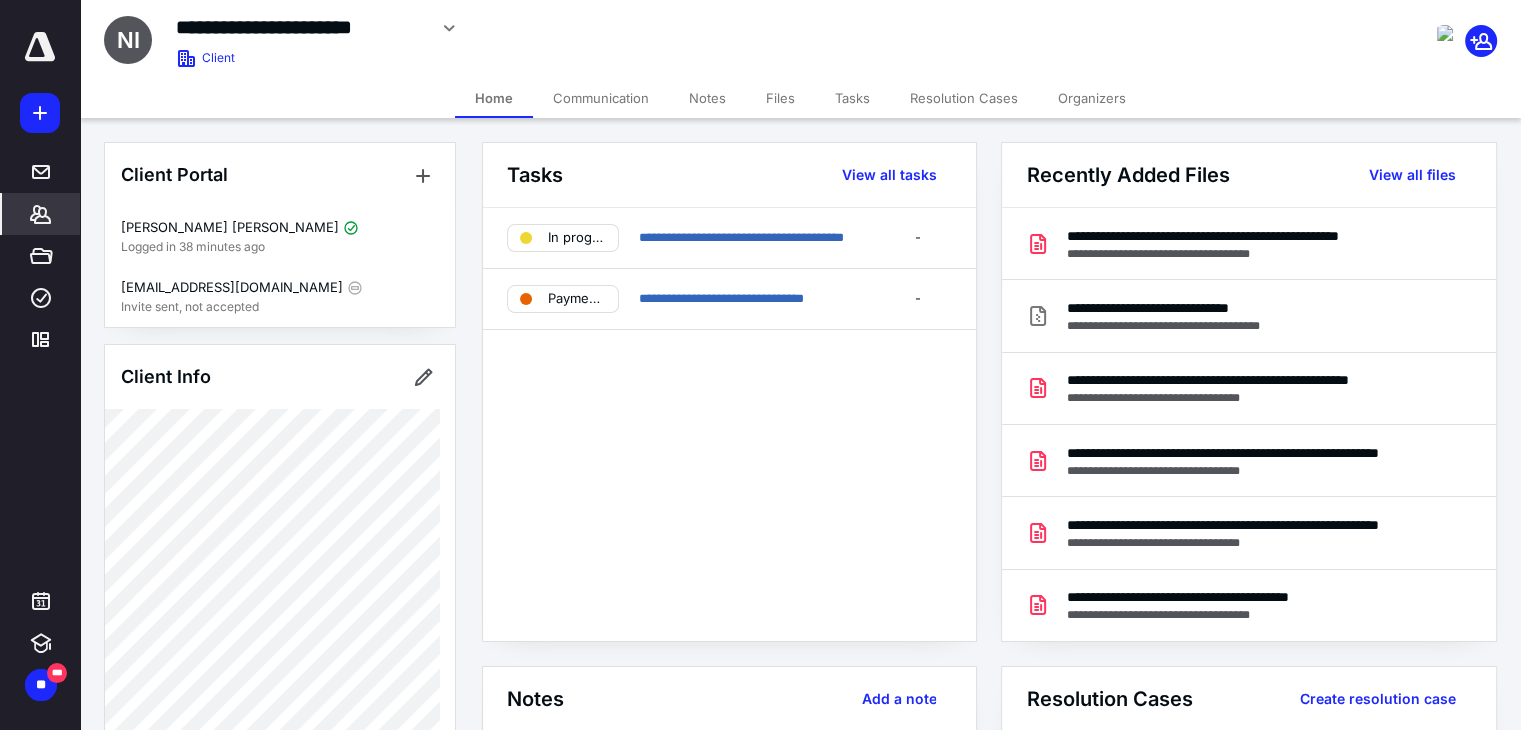 click on "Files" at bounding box center [780, 98] 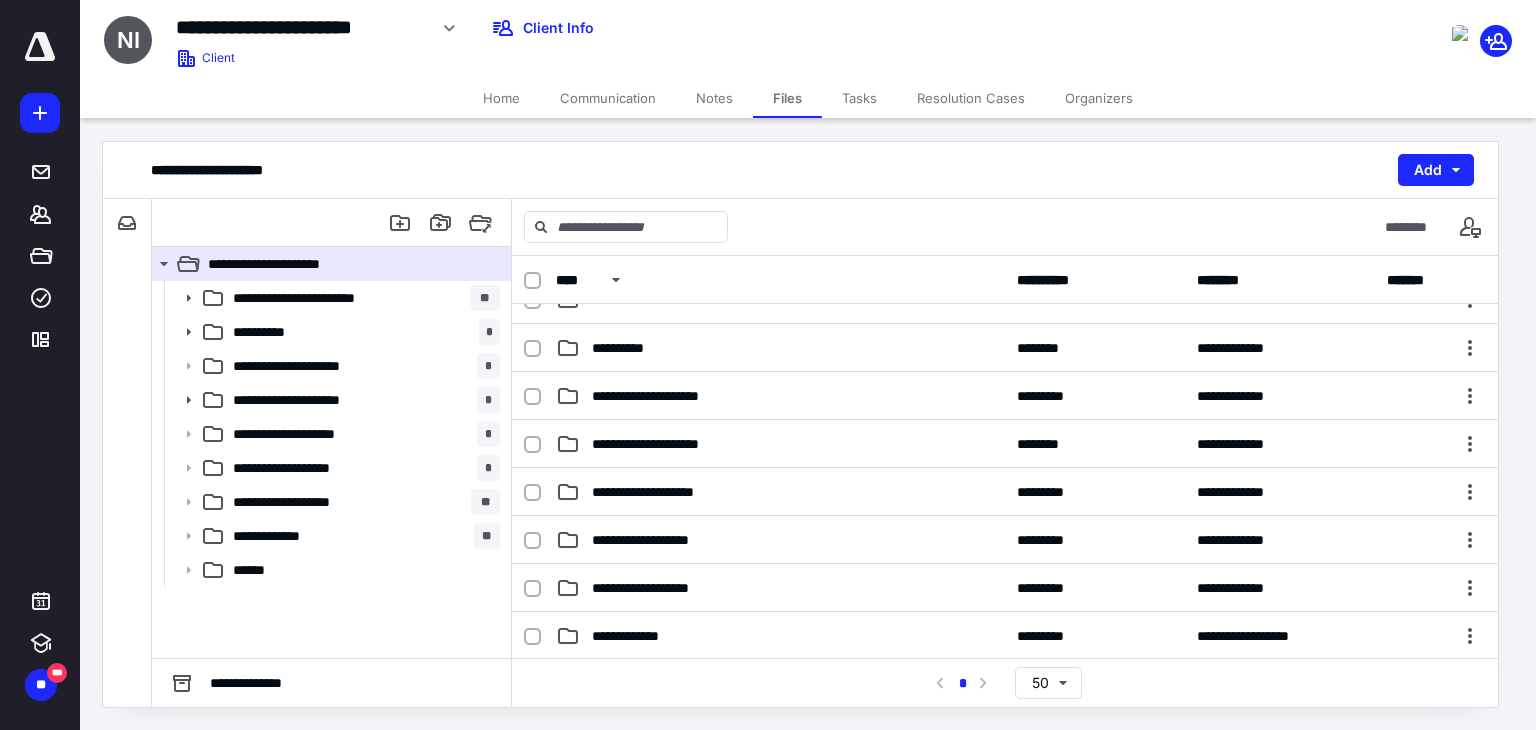 scroll, scrollTop: 0, scrollLeft: 0, axis: both 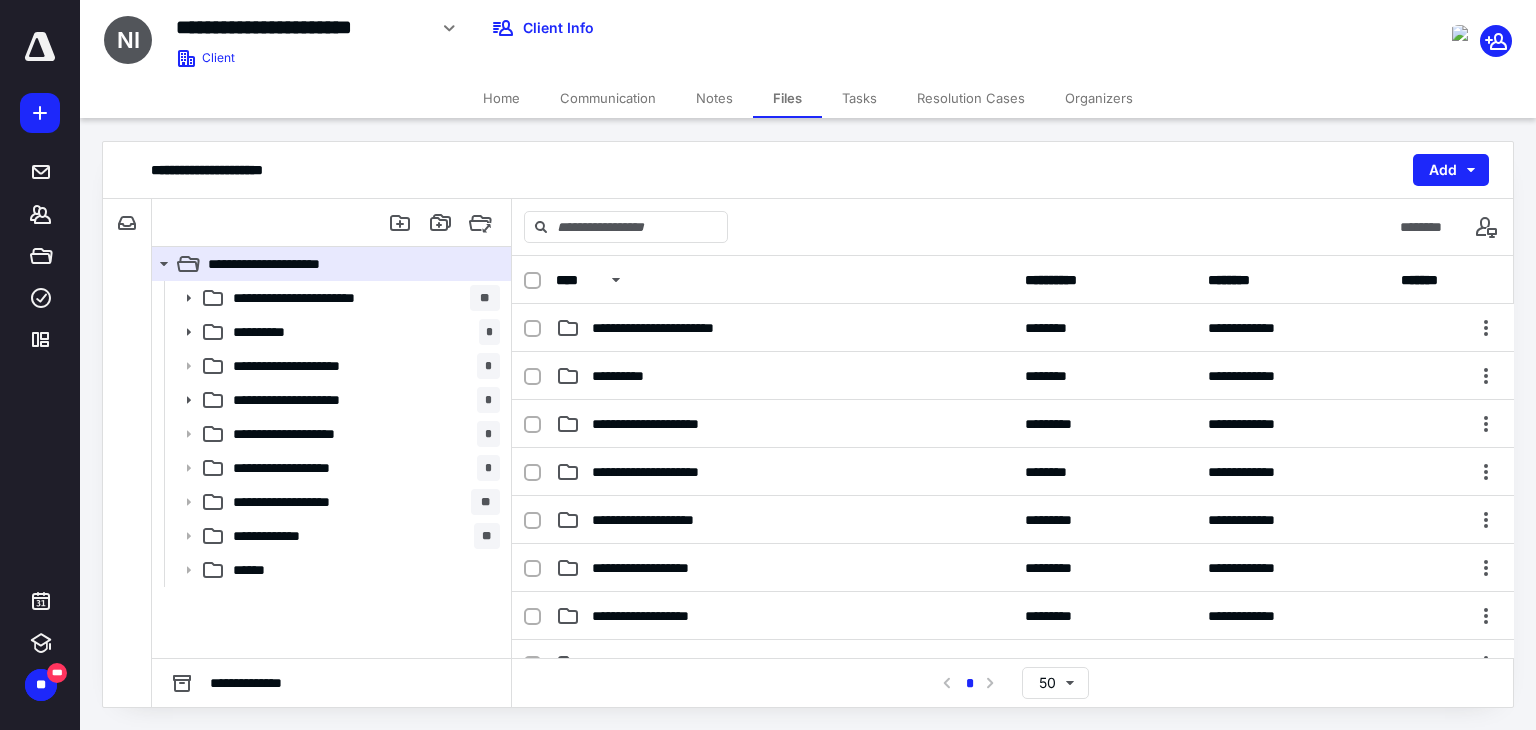 click on "Tasks" at bounding box center [859, 98] 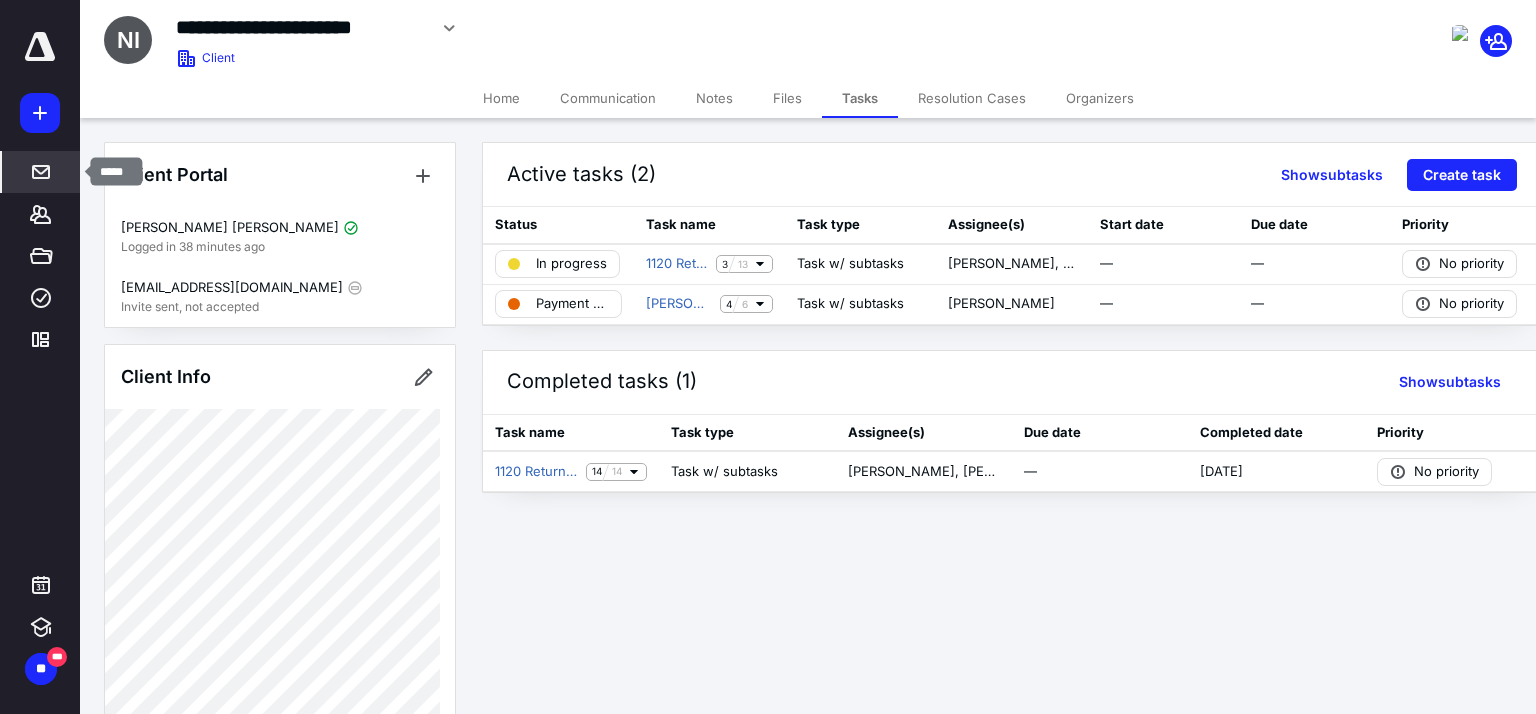 click on "*****" at bounding box center [41, 172] 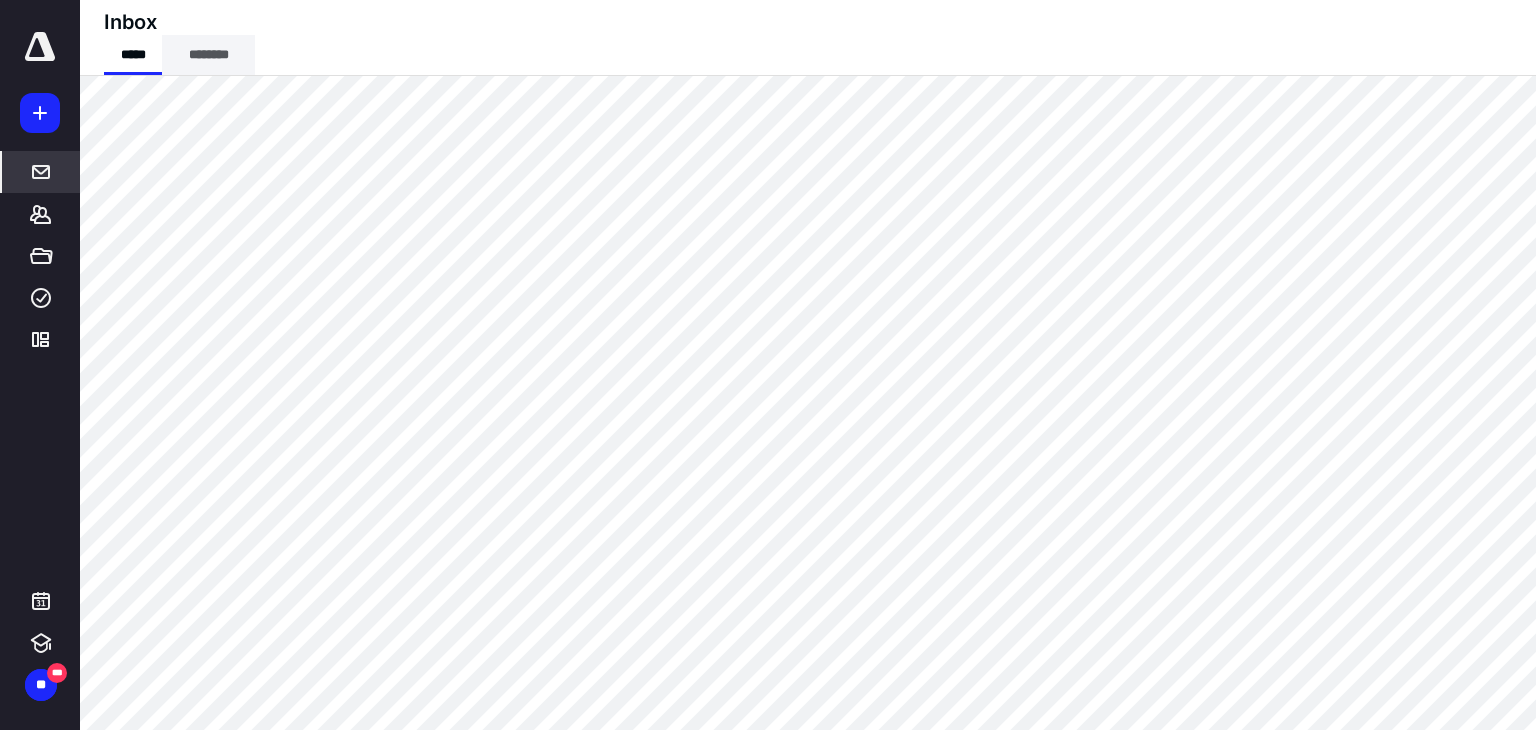 click on "********" at bounding box center [208, 55] 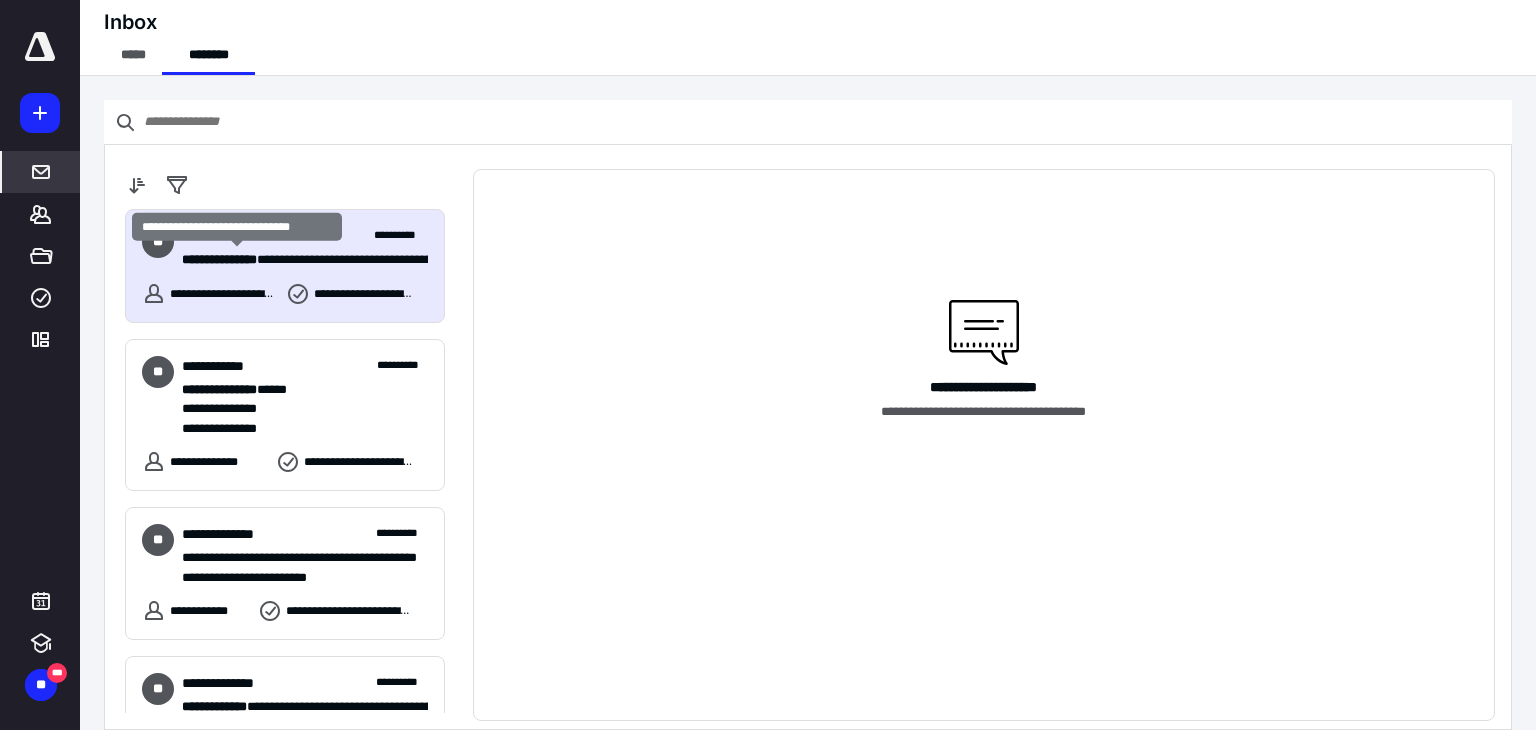 click on "**********" at bounding box center (219, 259) 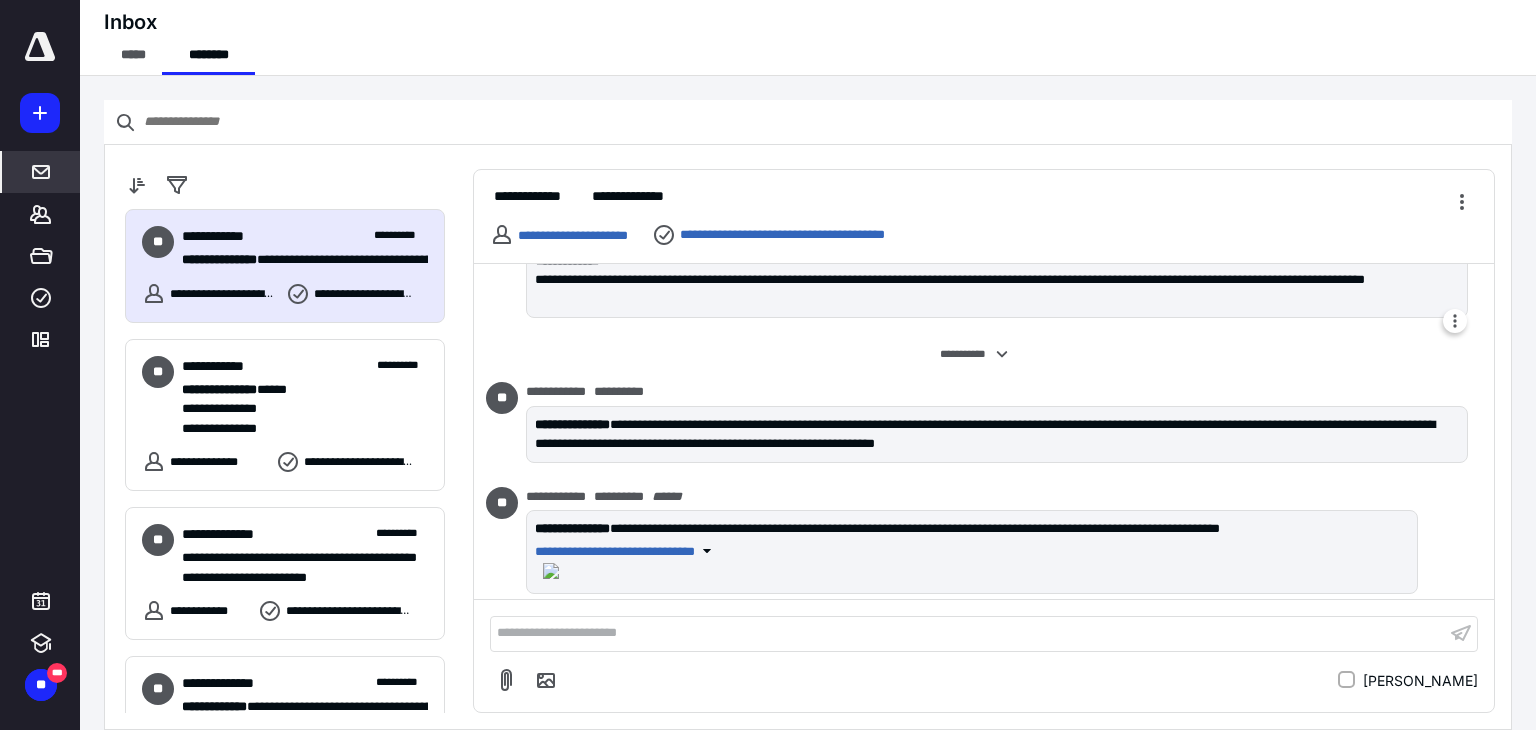scroll, scrollTop: 426, scrollLeft: 0, axis: vertical 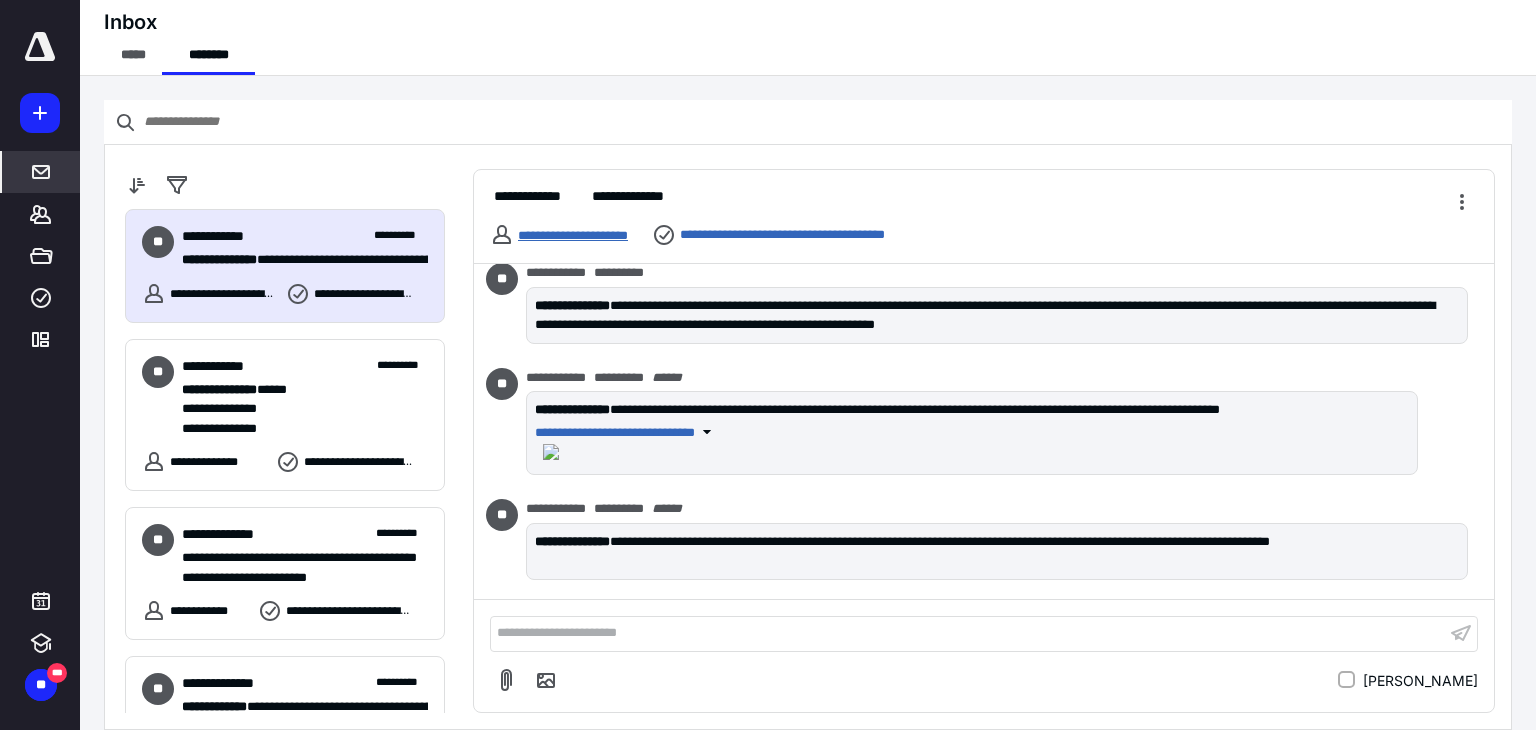 click on "**********" at bounding box center [573, 235] 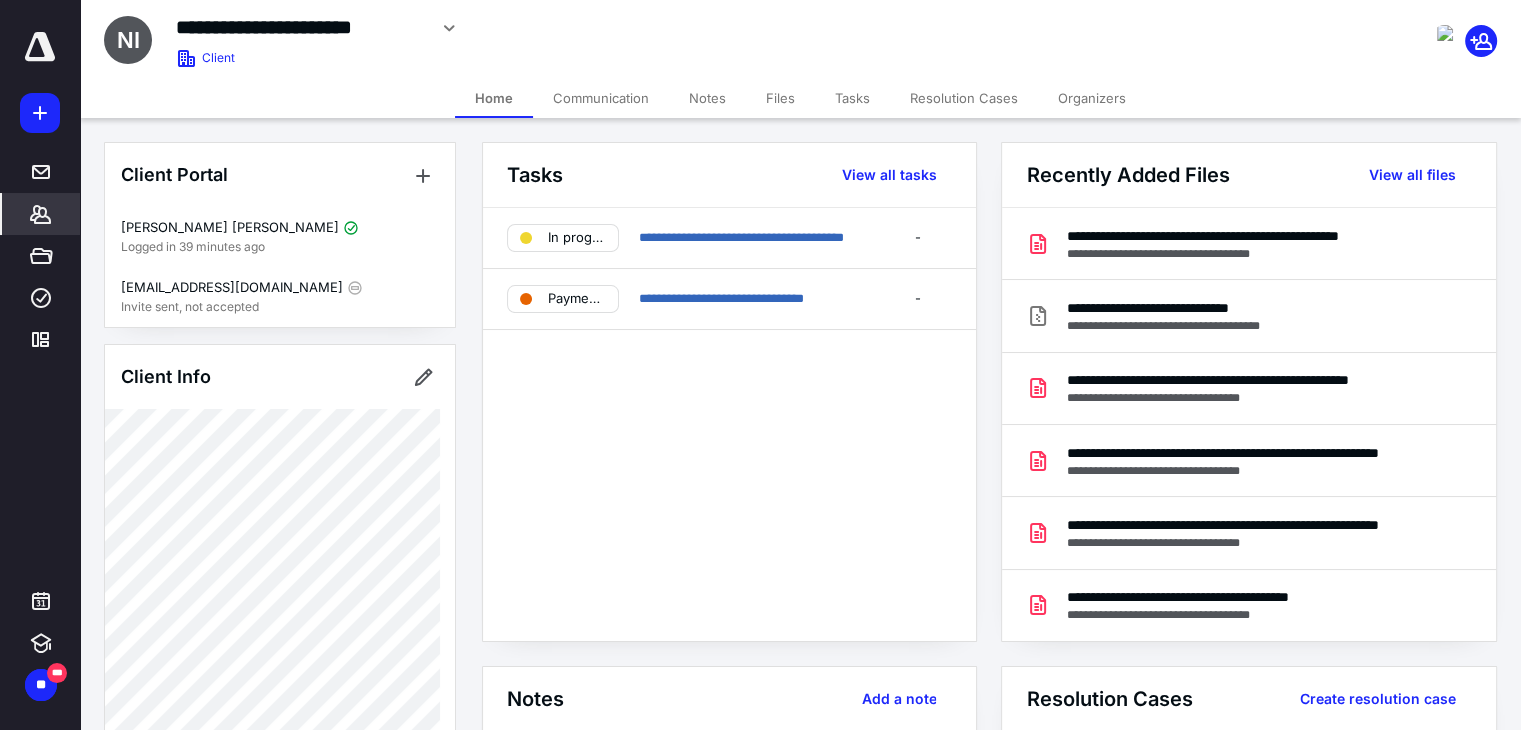 click on "Files" at bounding box center [780, 98] 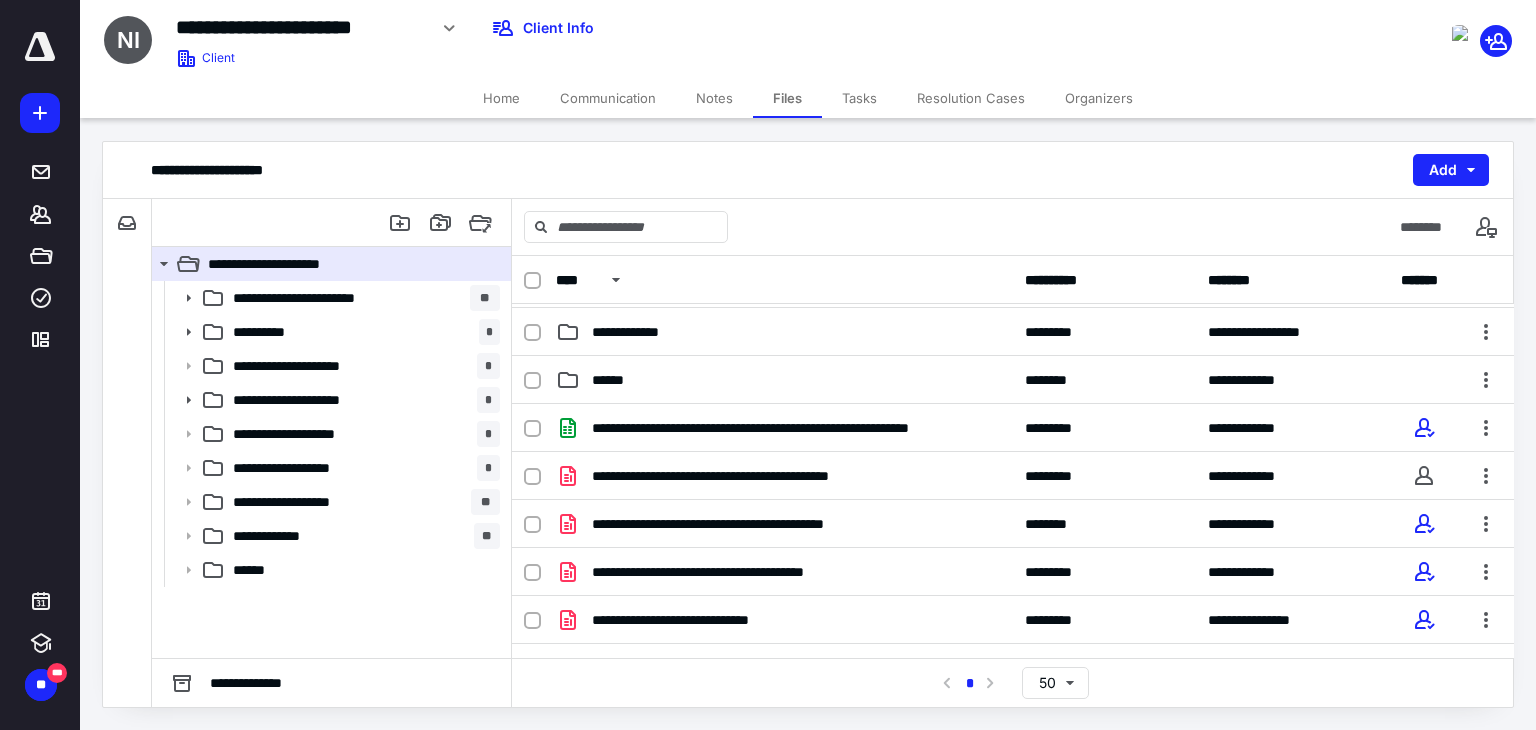 scroll, scrollTop: 376, scrollLeft: 0, axis: vertical 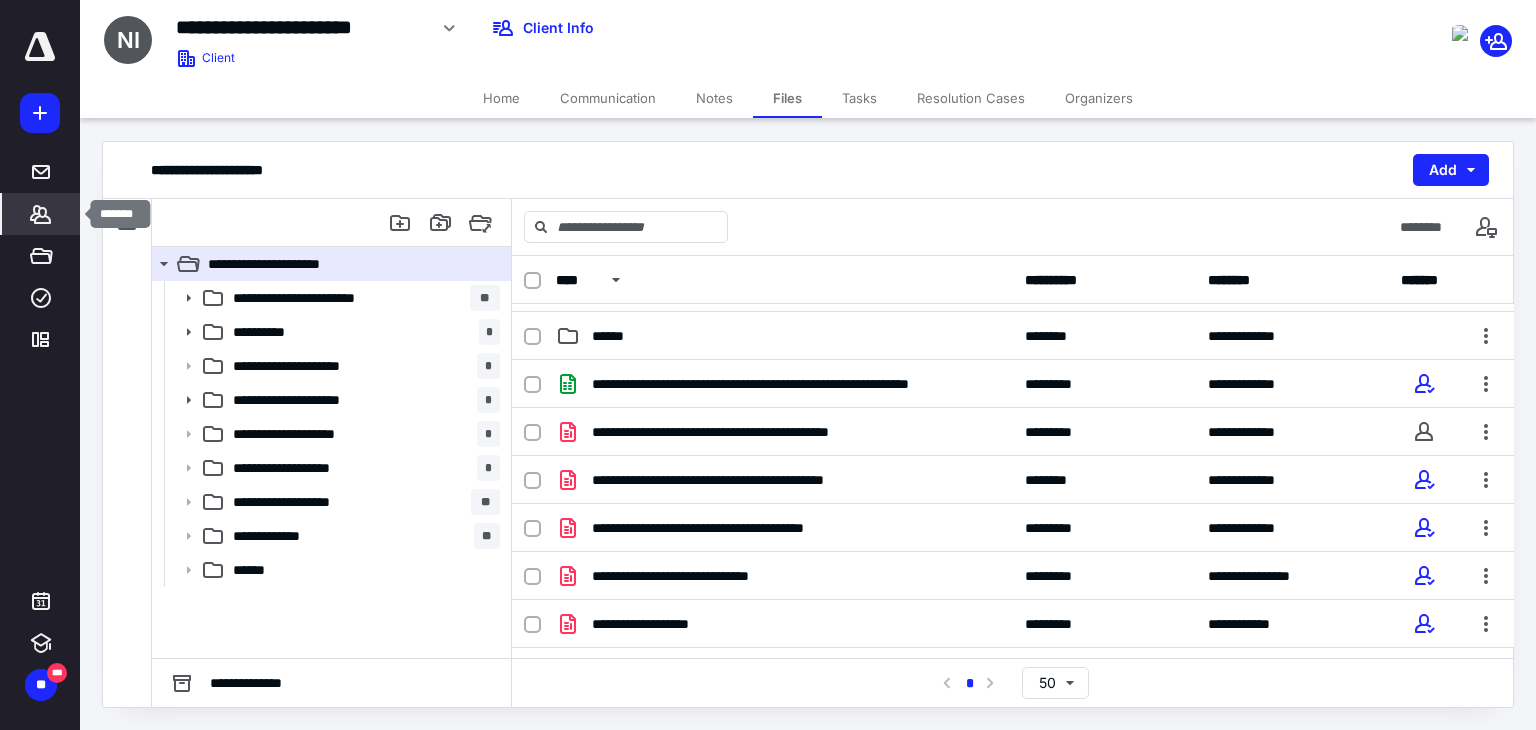 click 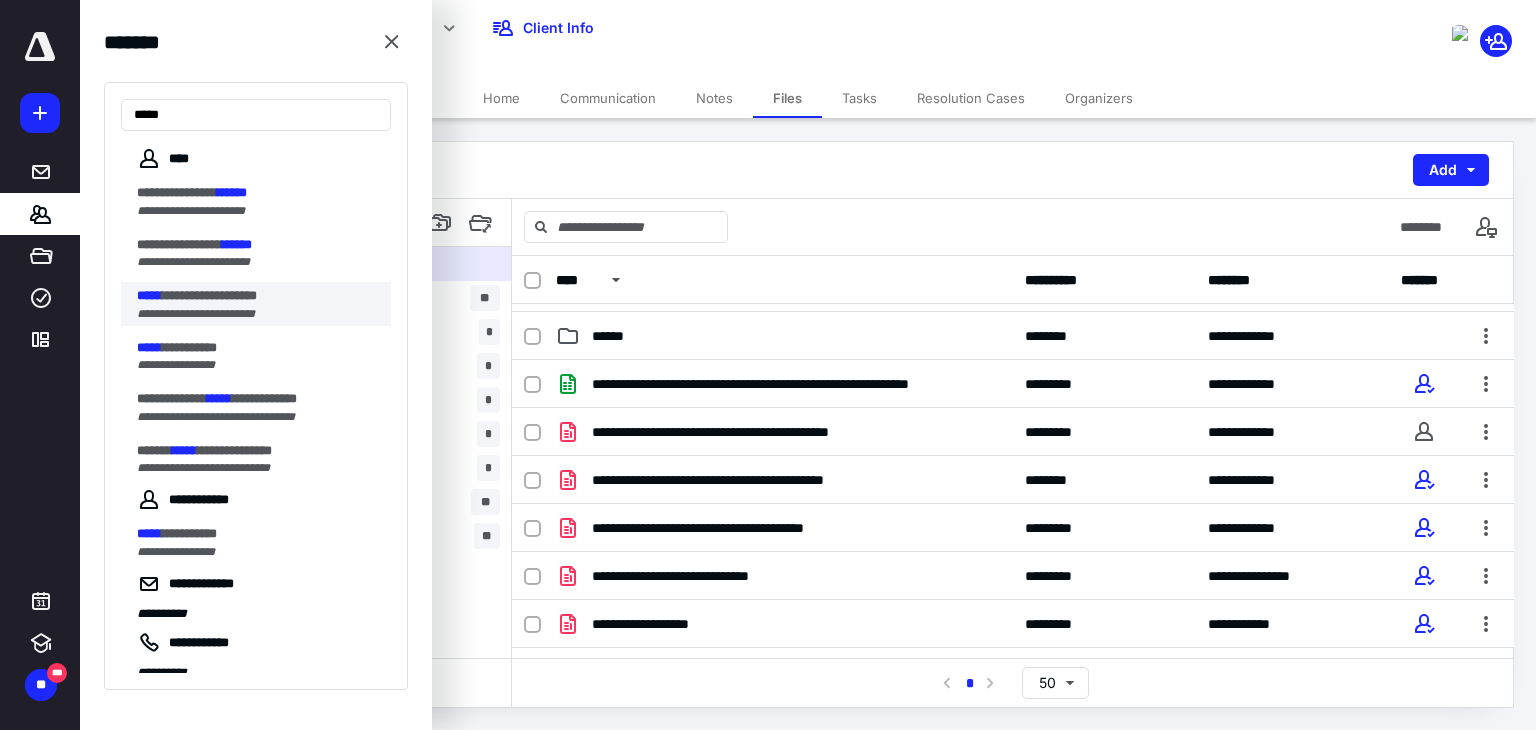 type on "*****" 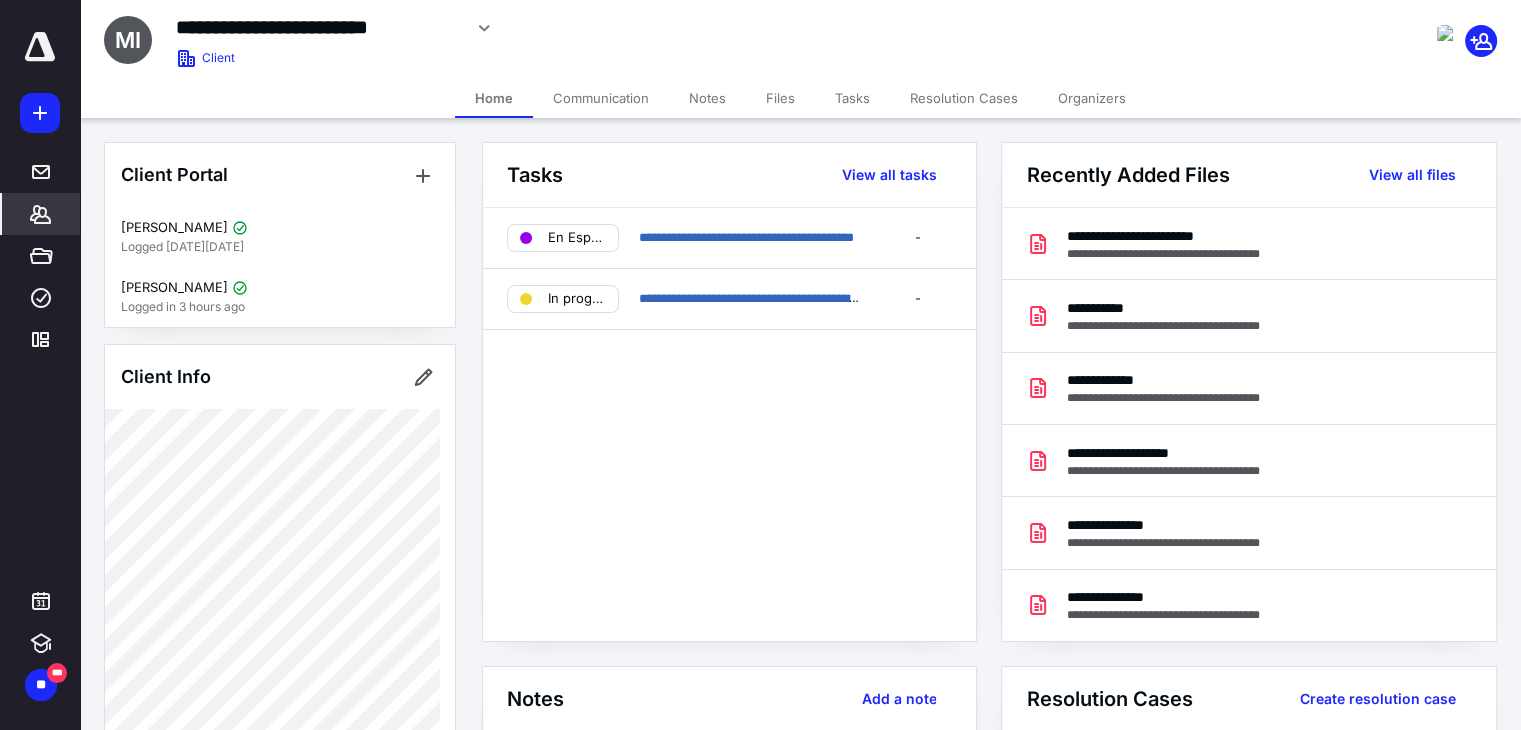 click on "Files" at bounding box center (780, 98) 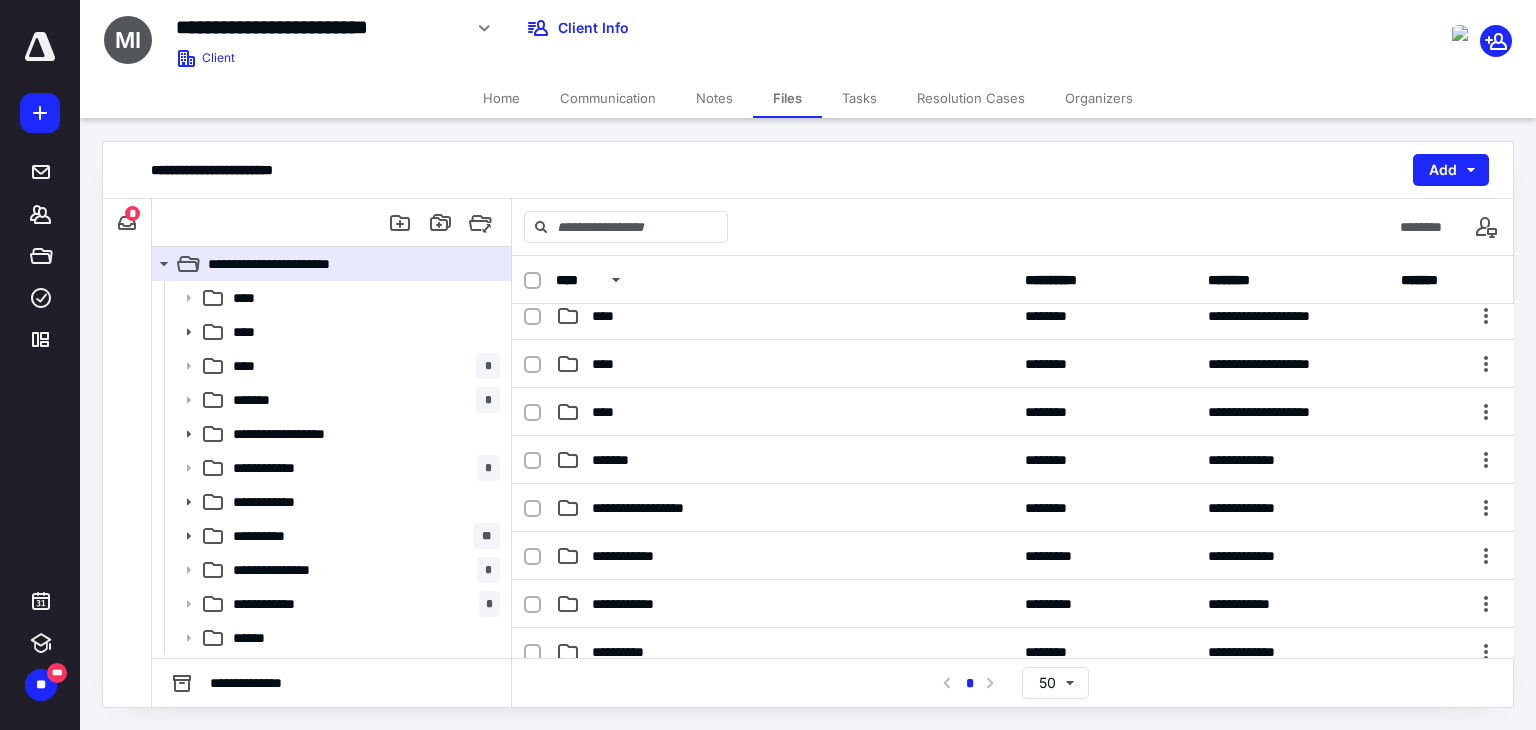 scroll, scrollTop: 0, scrollLeft: 0, axis: both 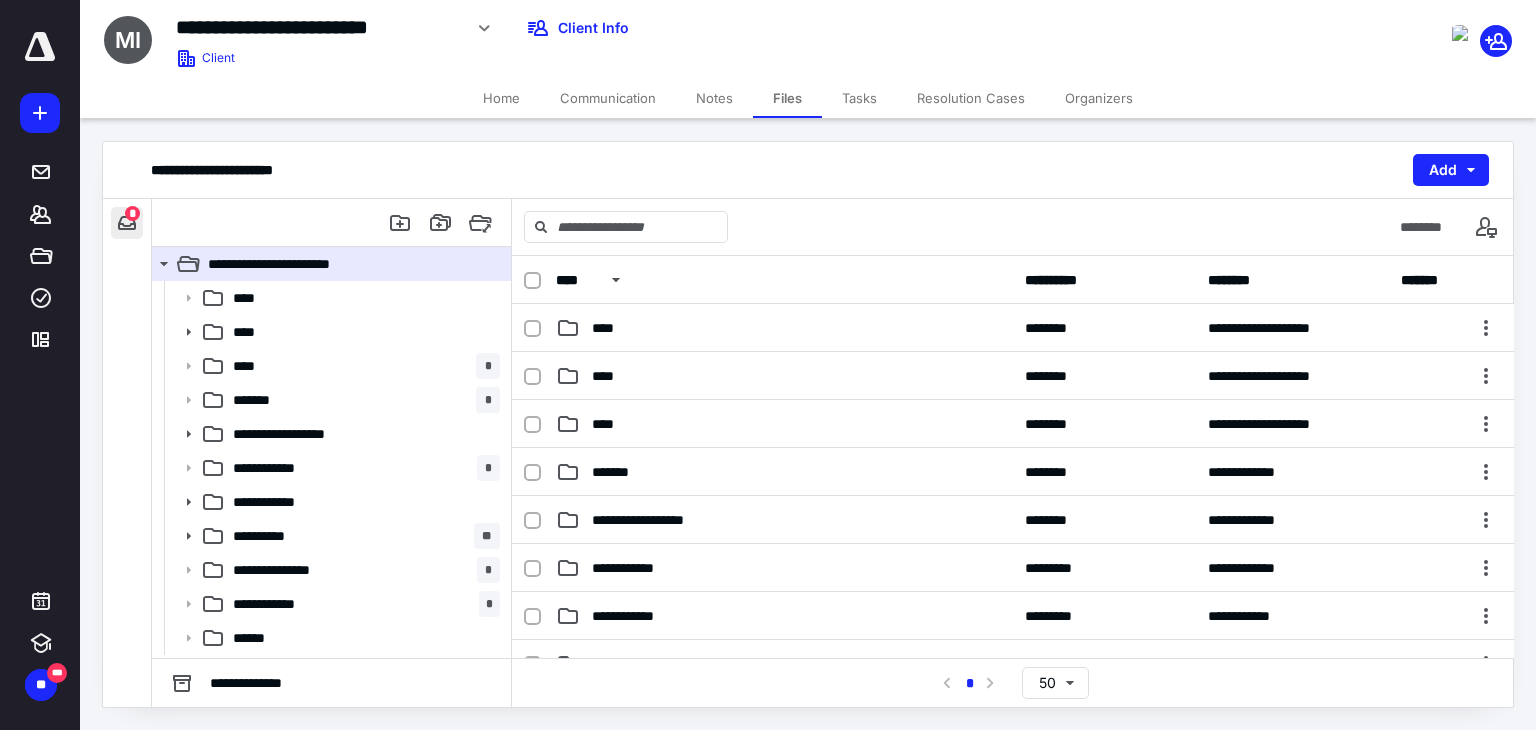 click at bounding box center [127, 223] 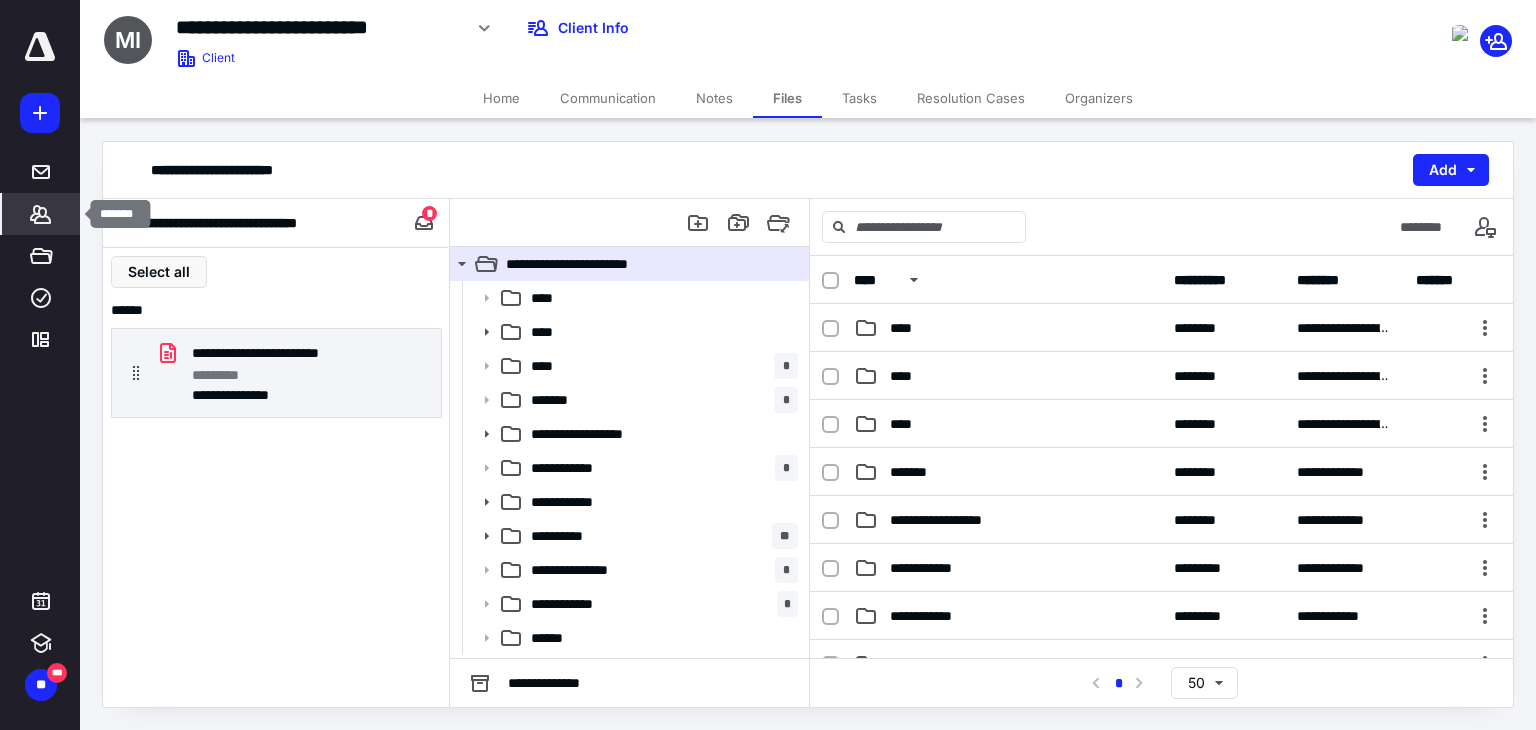 click 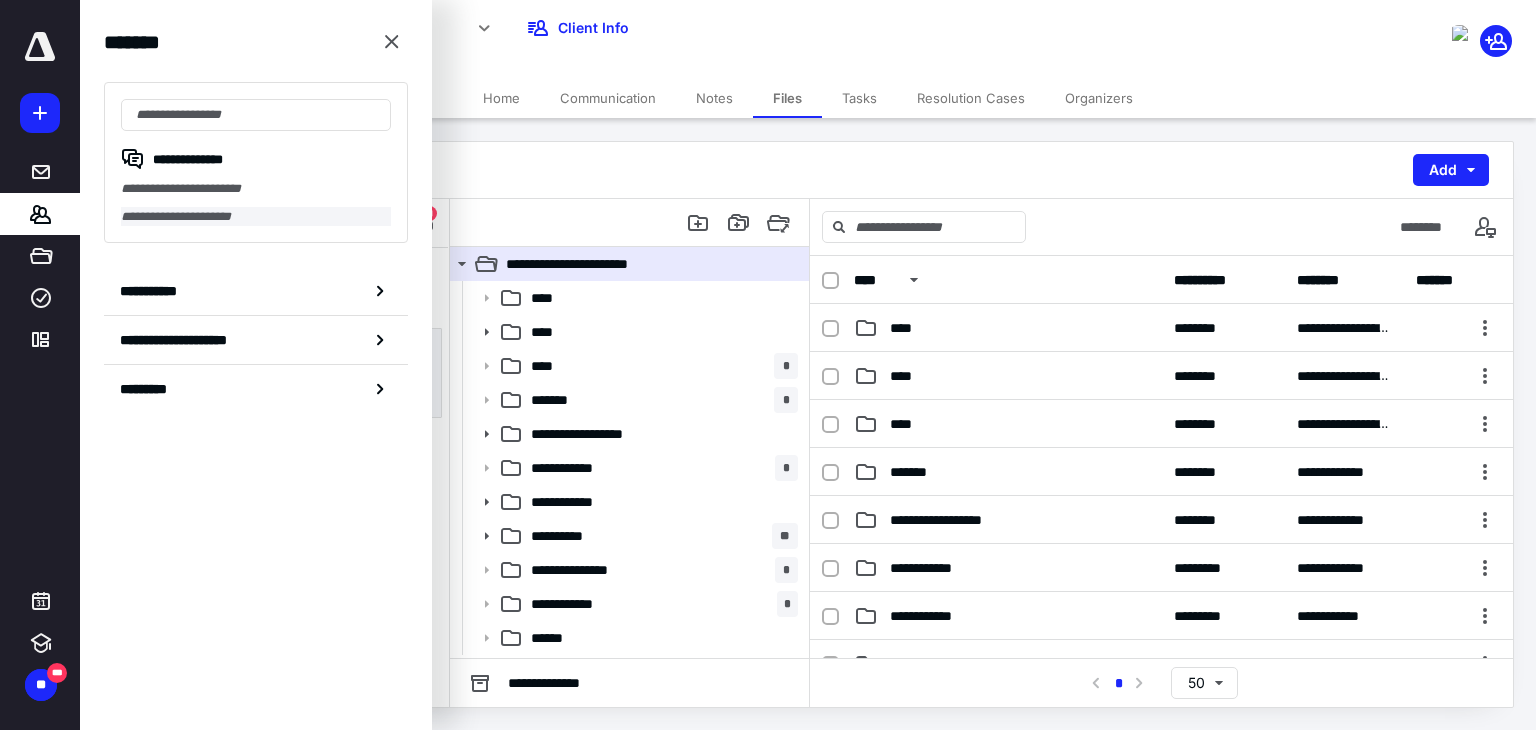 click on "**********" at bounding box center [256, 217] 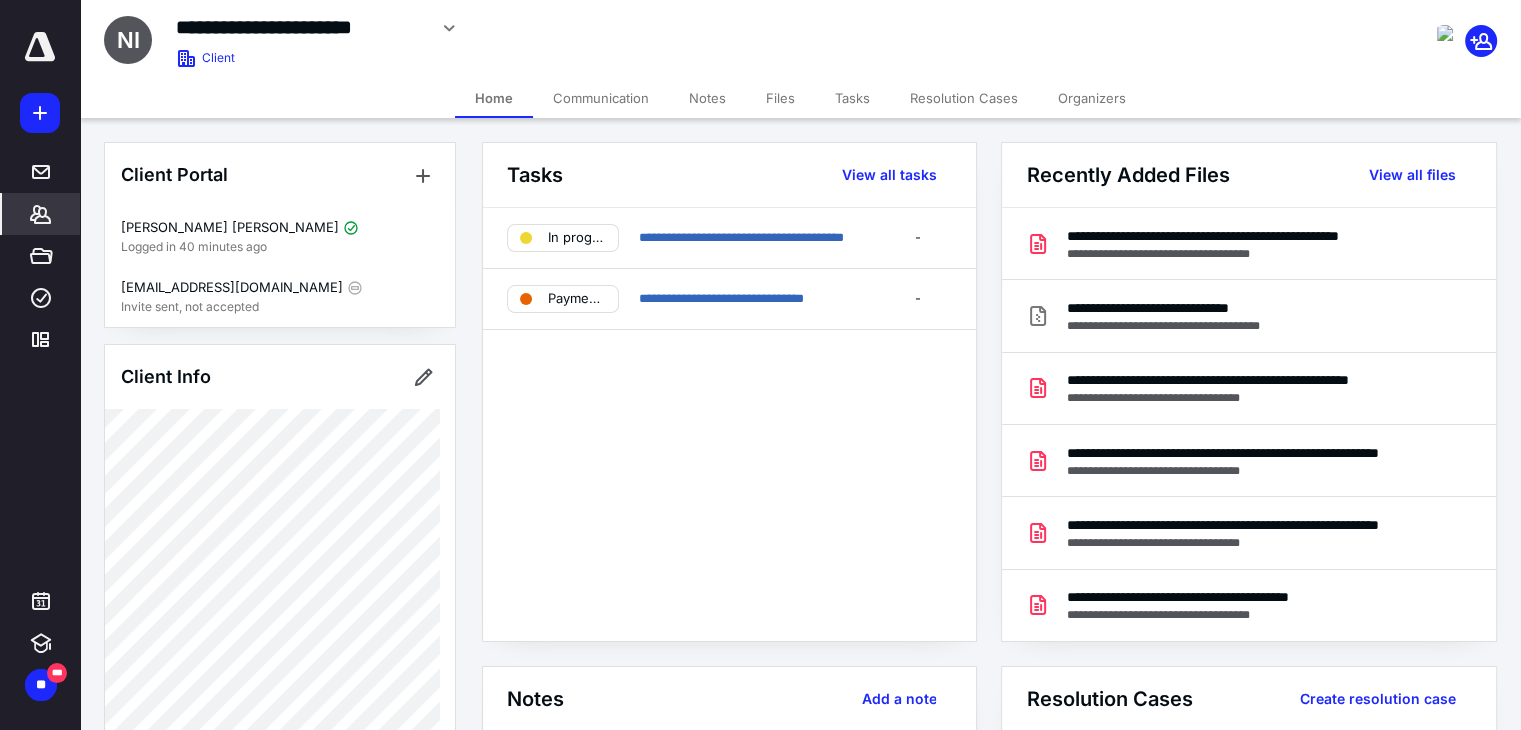 click on "Files" at bounding box center (780, 98) 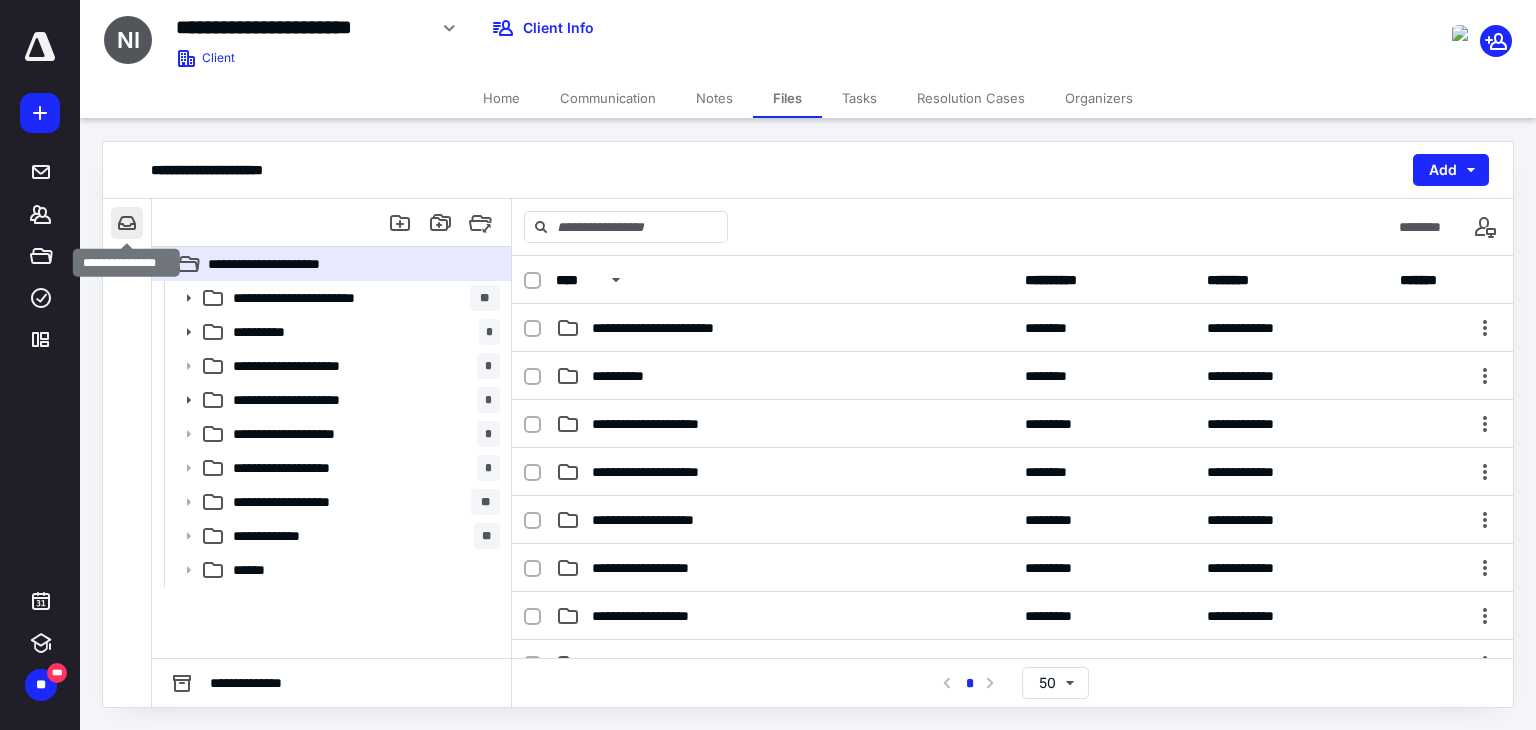 click at bounding box center (127, 223) 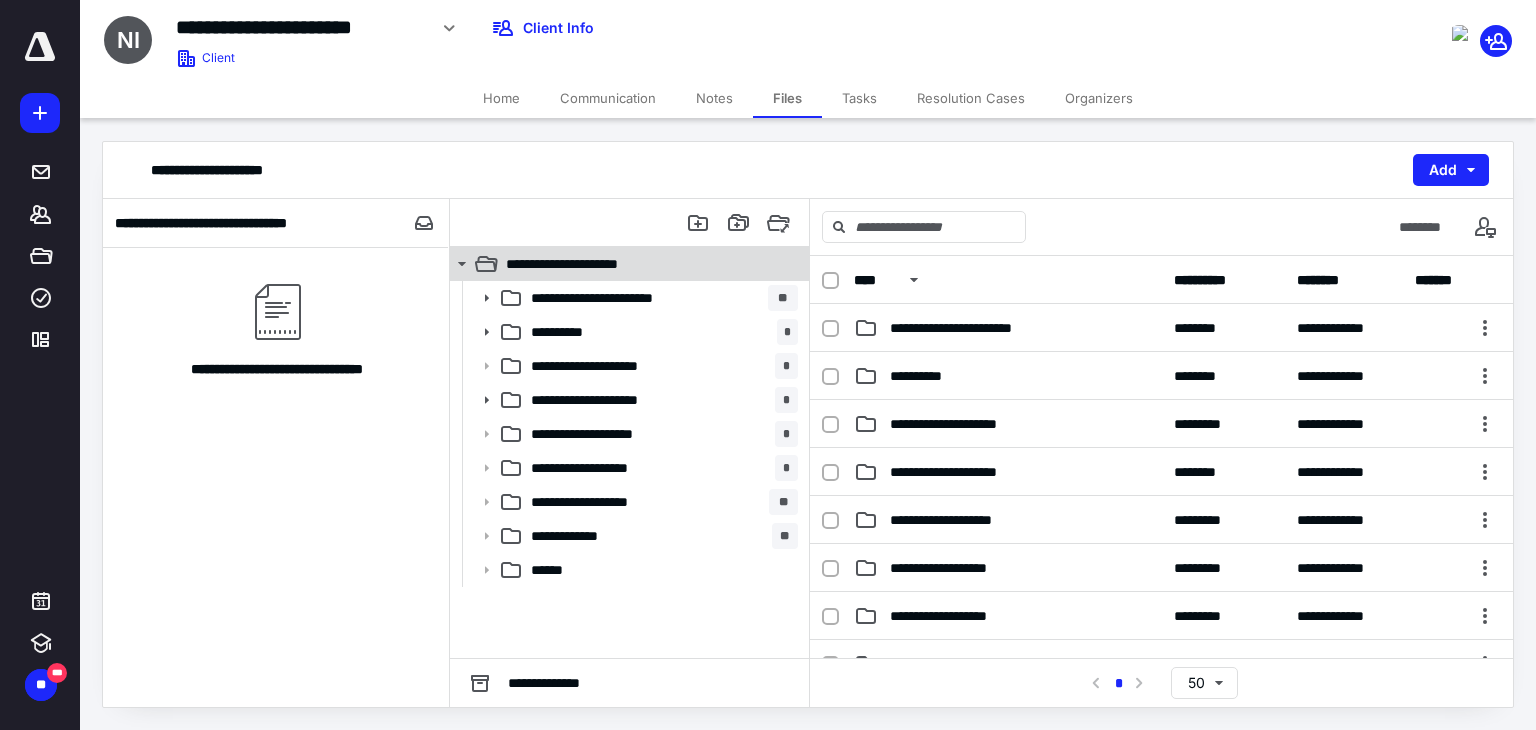 click on "**********" at bounding box center [592, 264] 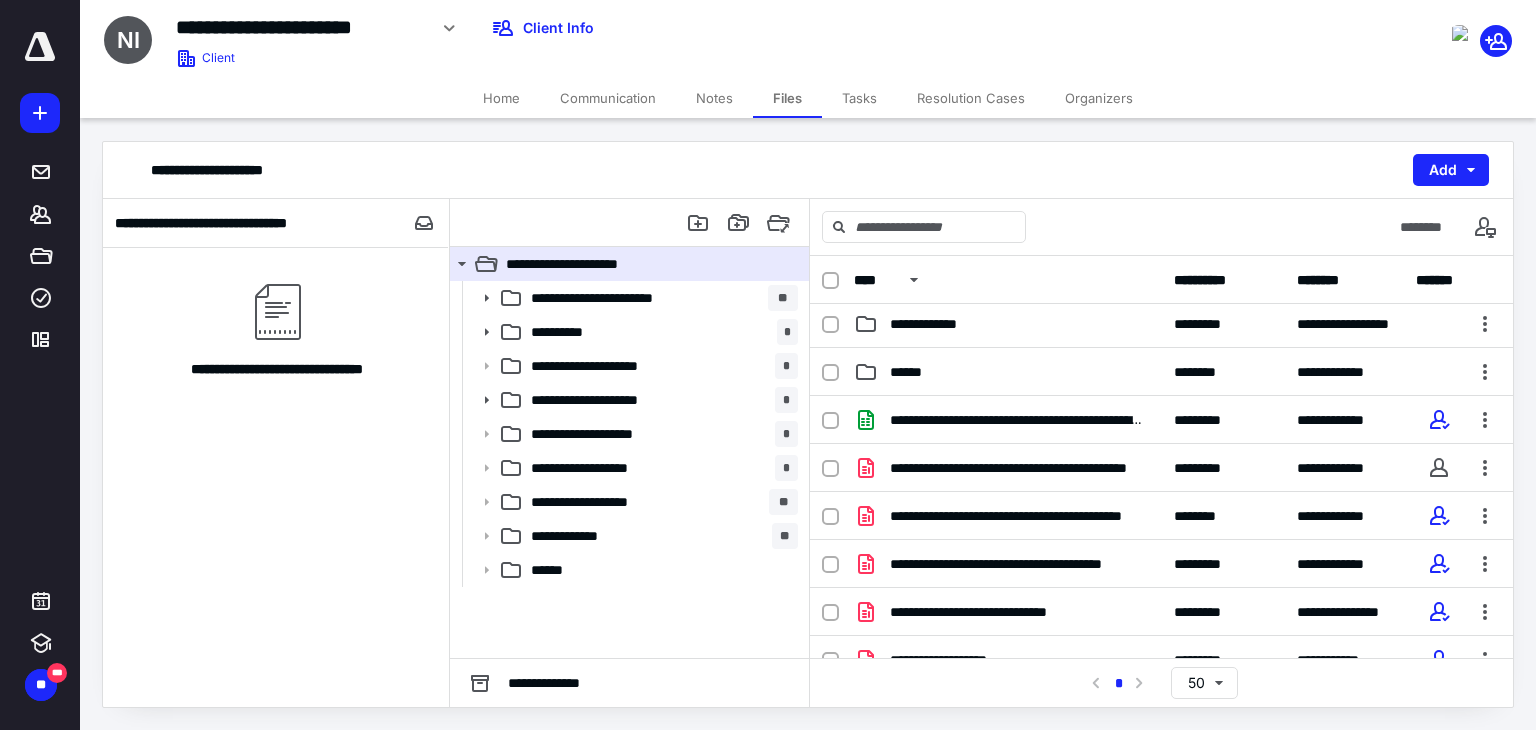 scroll, scrollTop: 376, scrollLeft: 0, axis: vertical 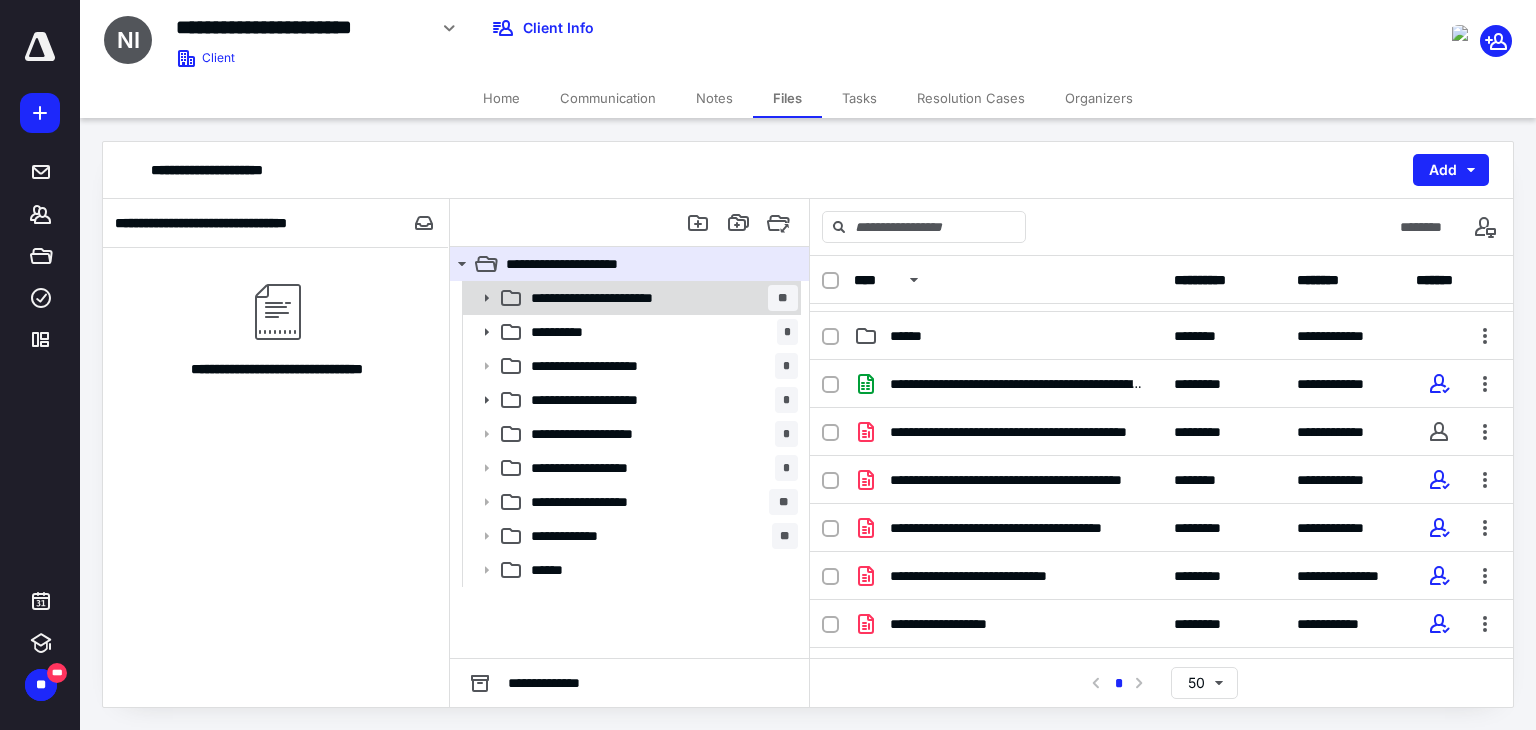 click on "**********" at bounding box center (631, 298) 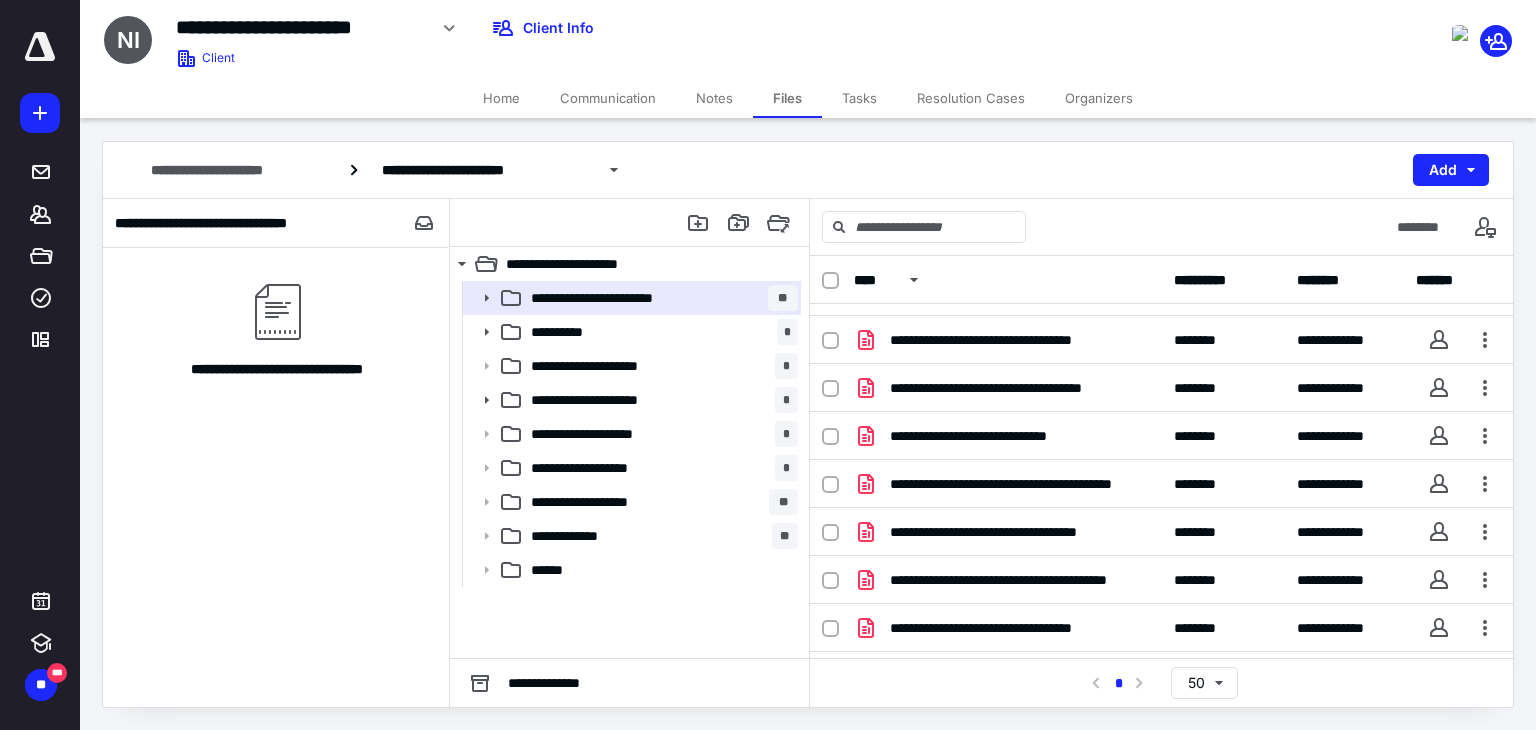 scroll, scrollTop: 984, scrollLeft: 0, axis: vertical 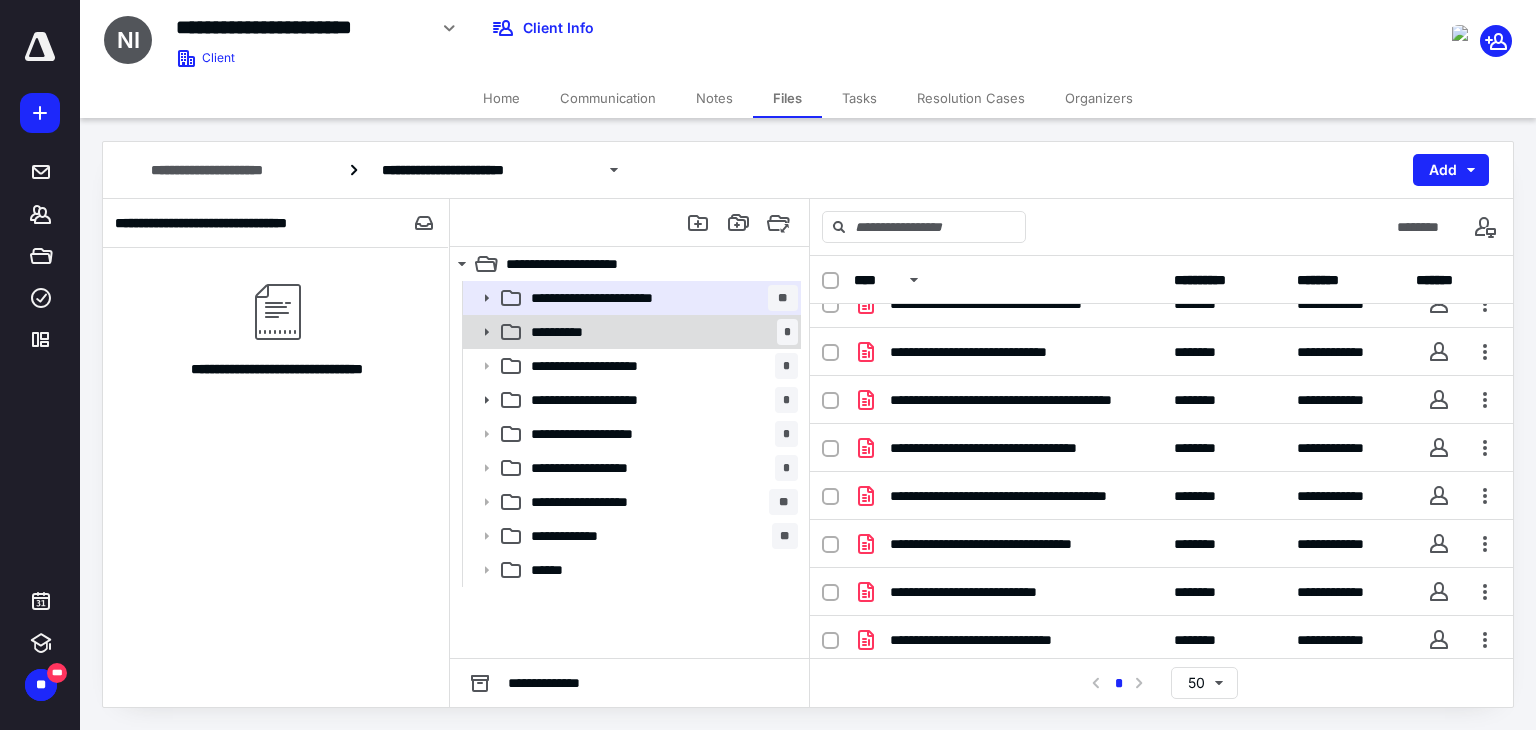 click on "**********" at bounding box center (574, 332) 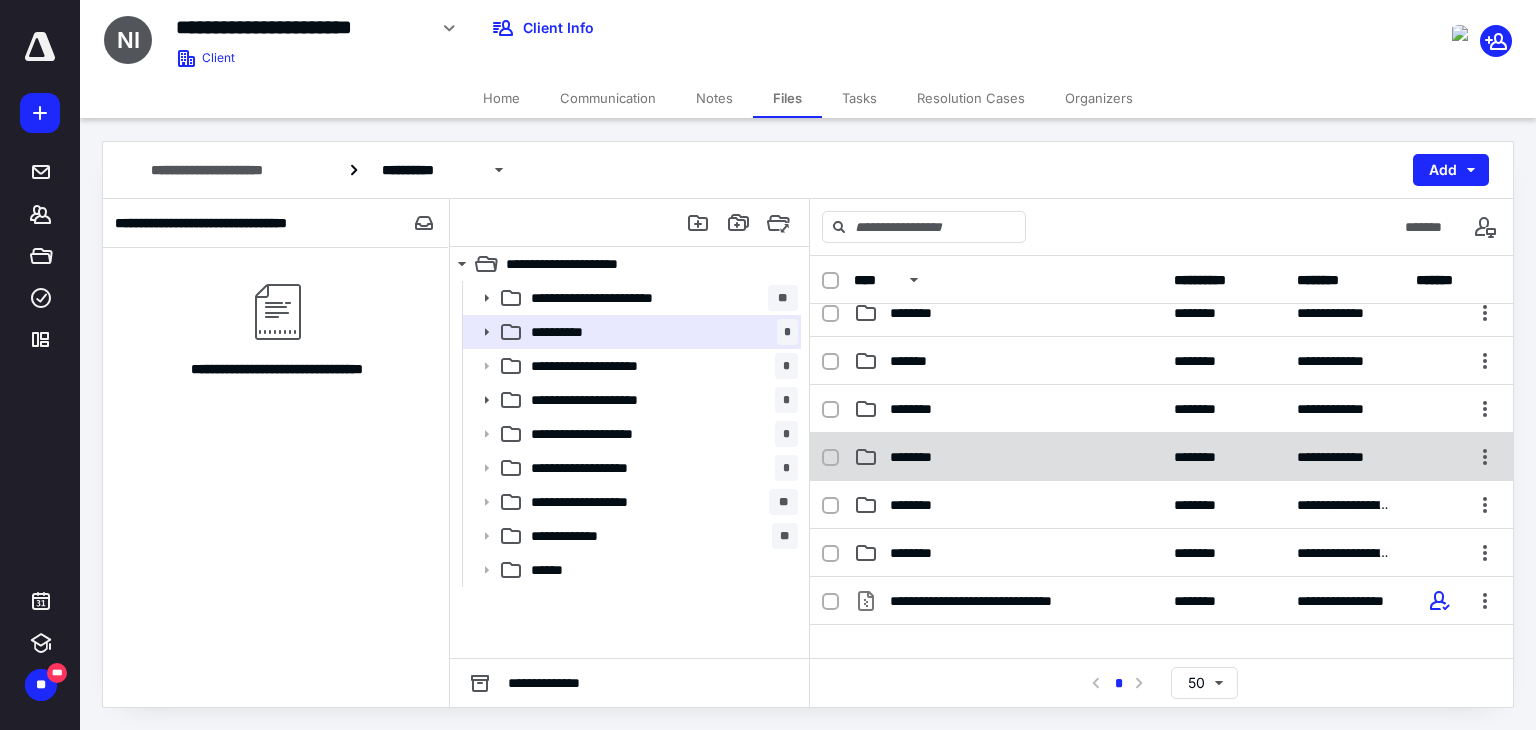 scroll, scrollTop: 328, scrollLeft: 0, axis: vertical 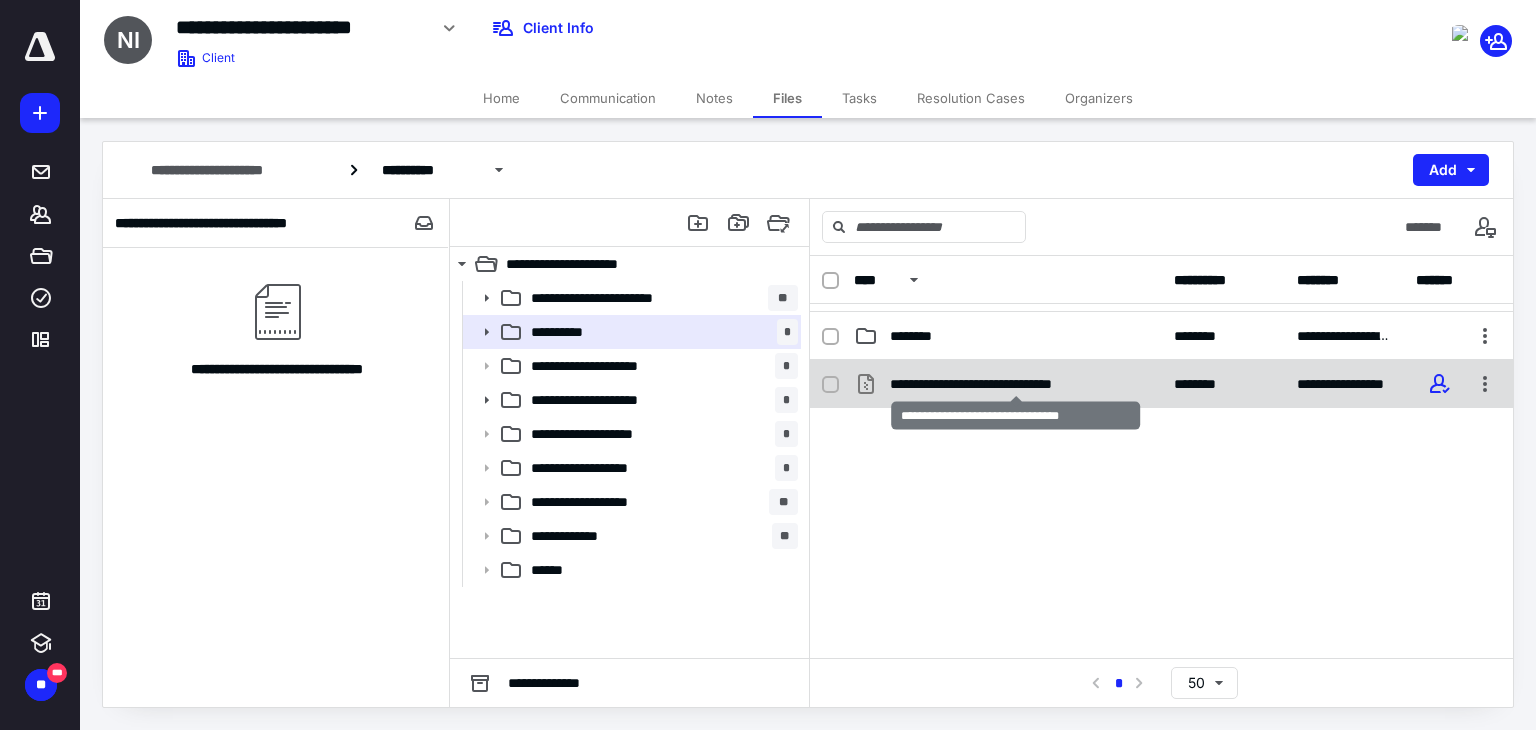 click on "**********" at bounding box center [1016, 384] 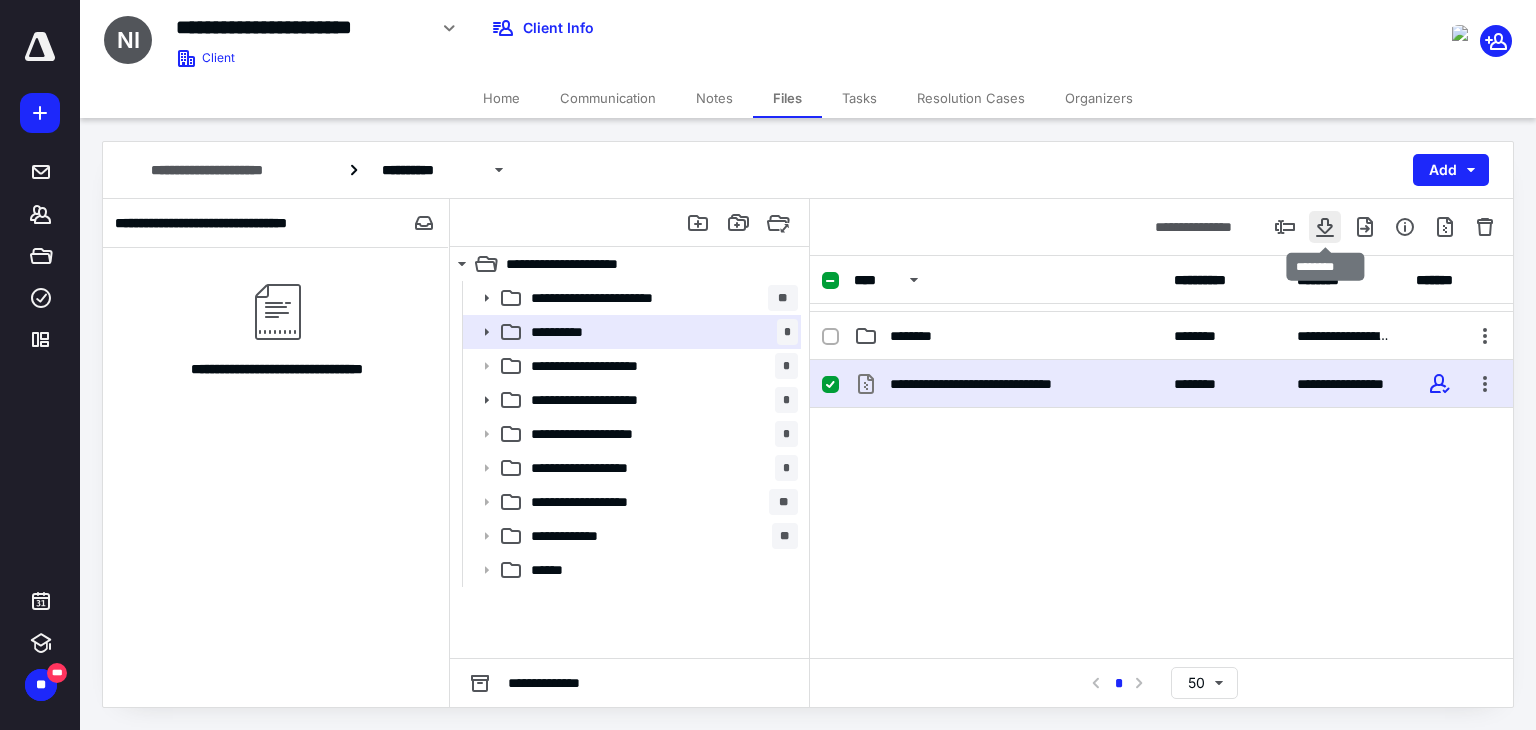 click at bounding box center [1325, 227] 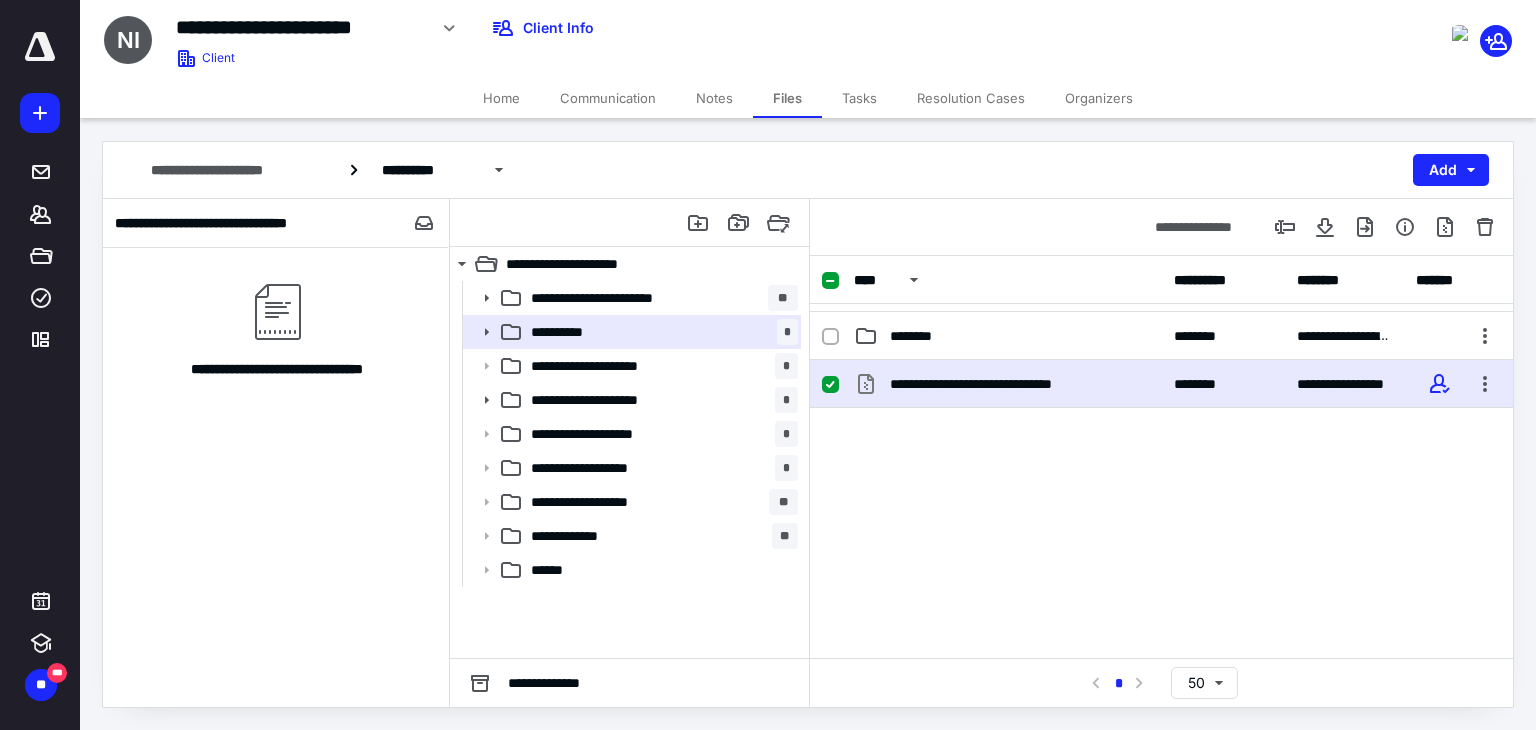click on "**********" at bounding box center [1161, 510] 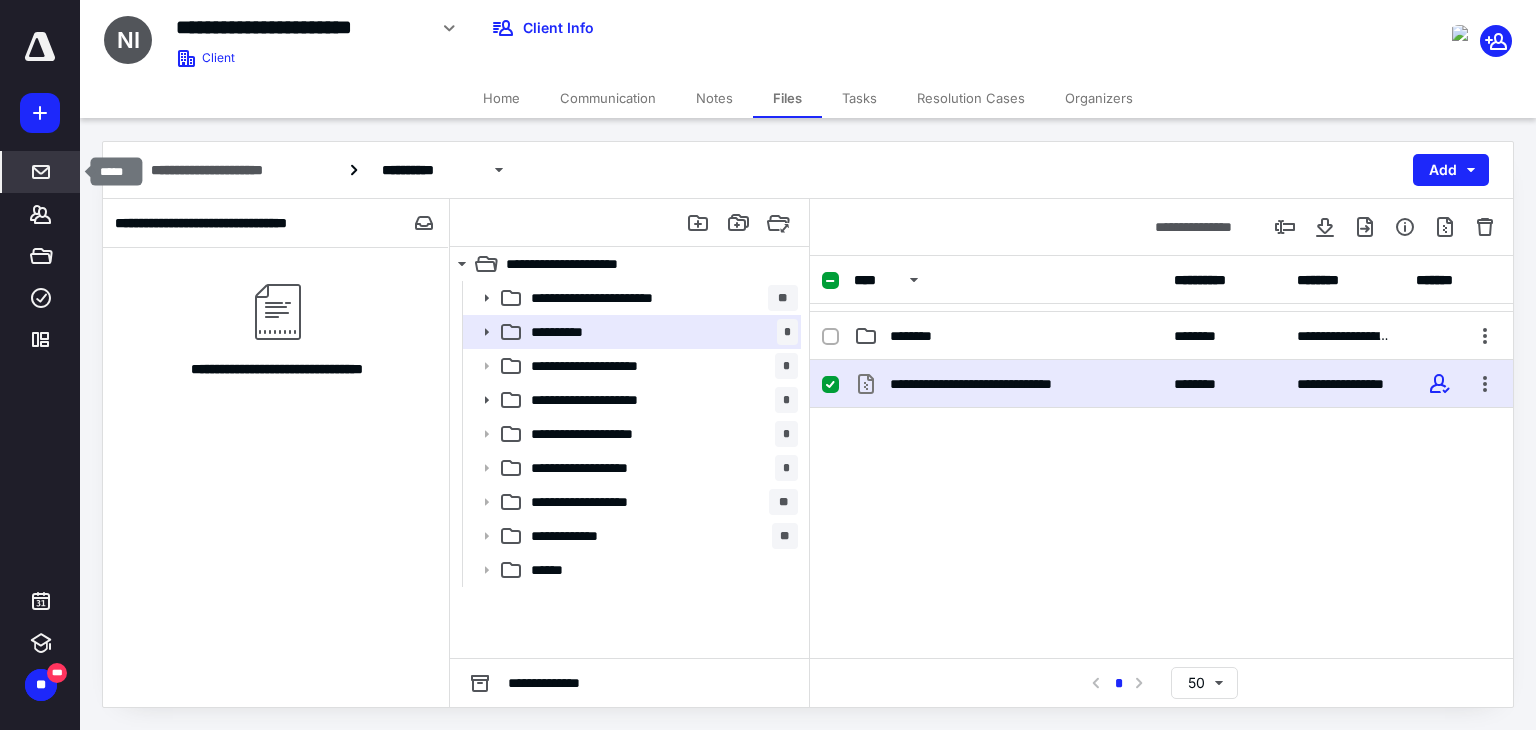 click on "*****" at bounding box center [41, 172] 